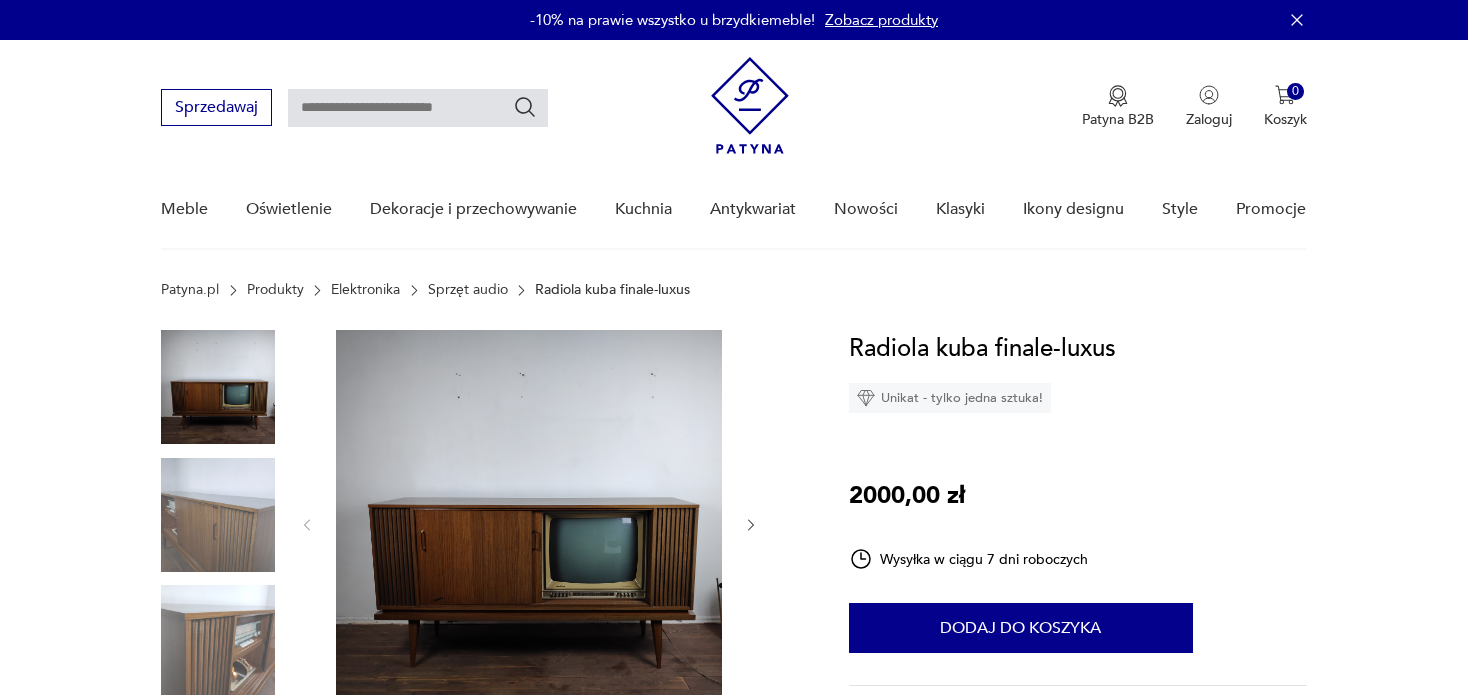 scroll, scrollTop: 0, scrollLeft: 0, axis: both 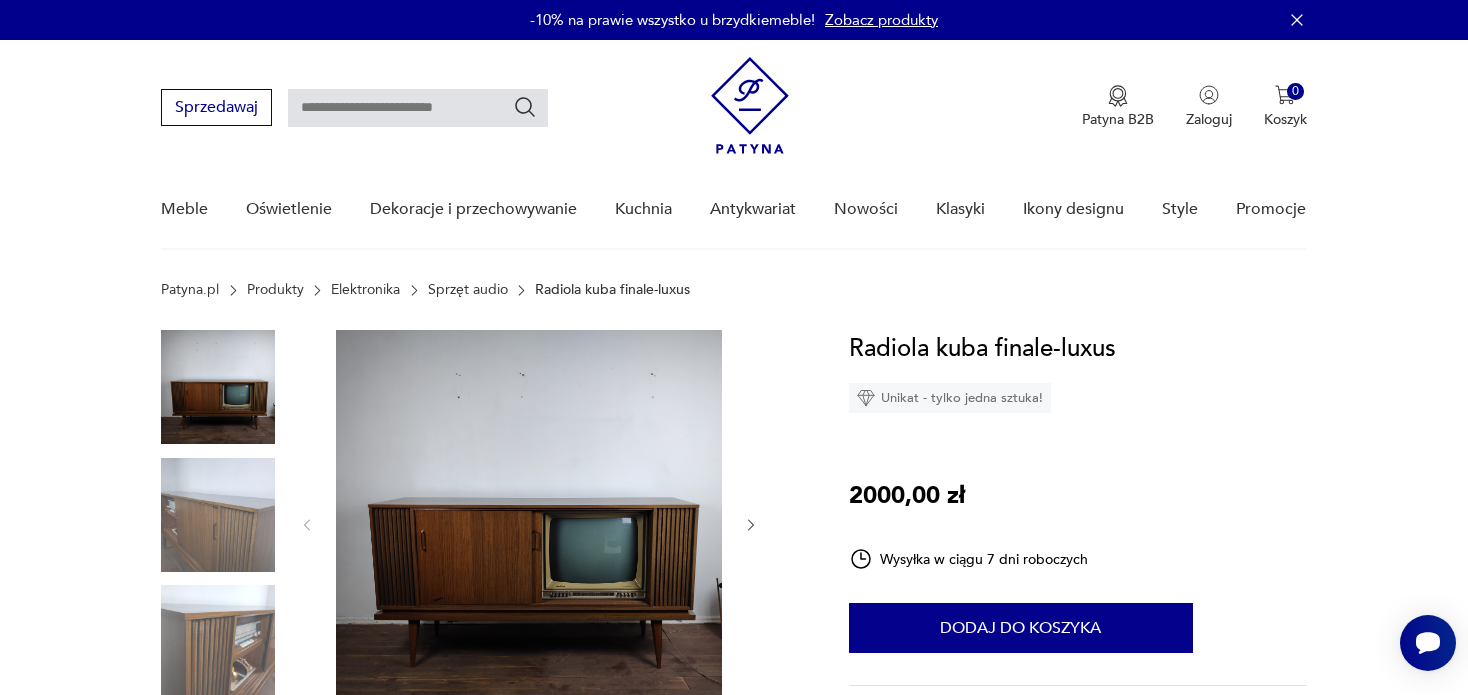 click at bounding box center [529, 523] 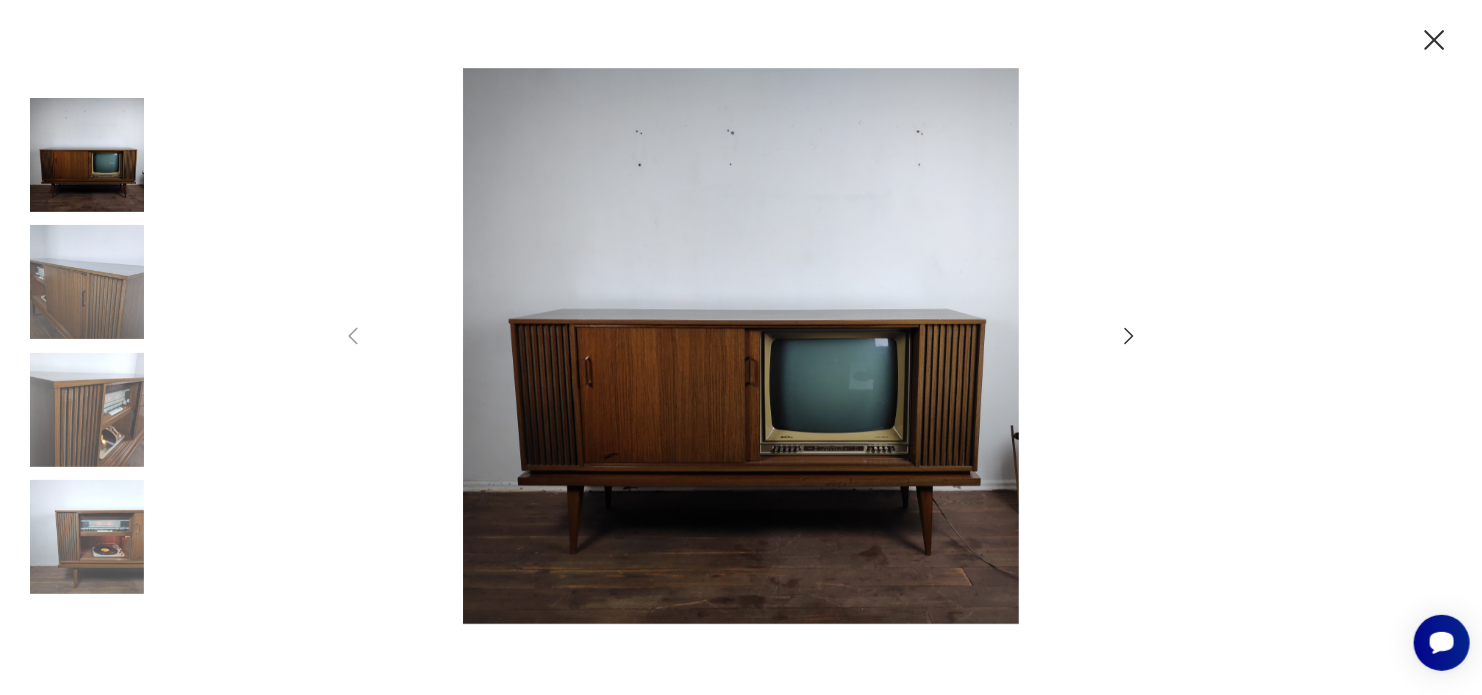 click at bounding box center (1129, 336) 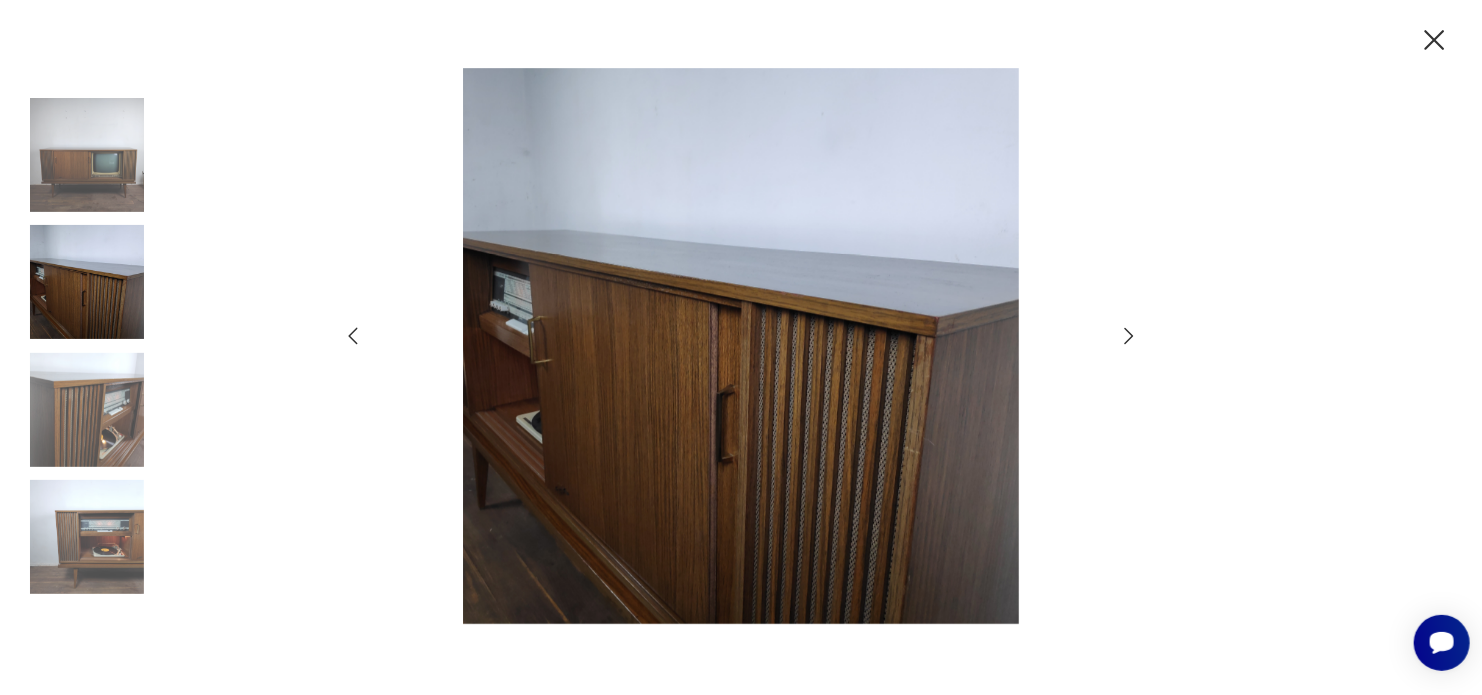 click at bounding box center (1129, 336) 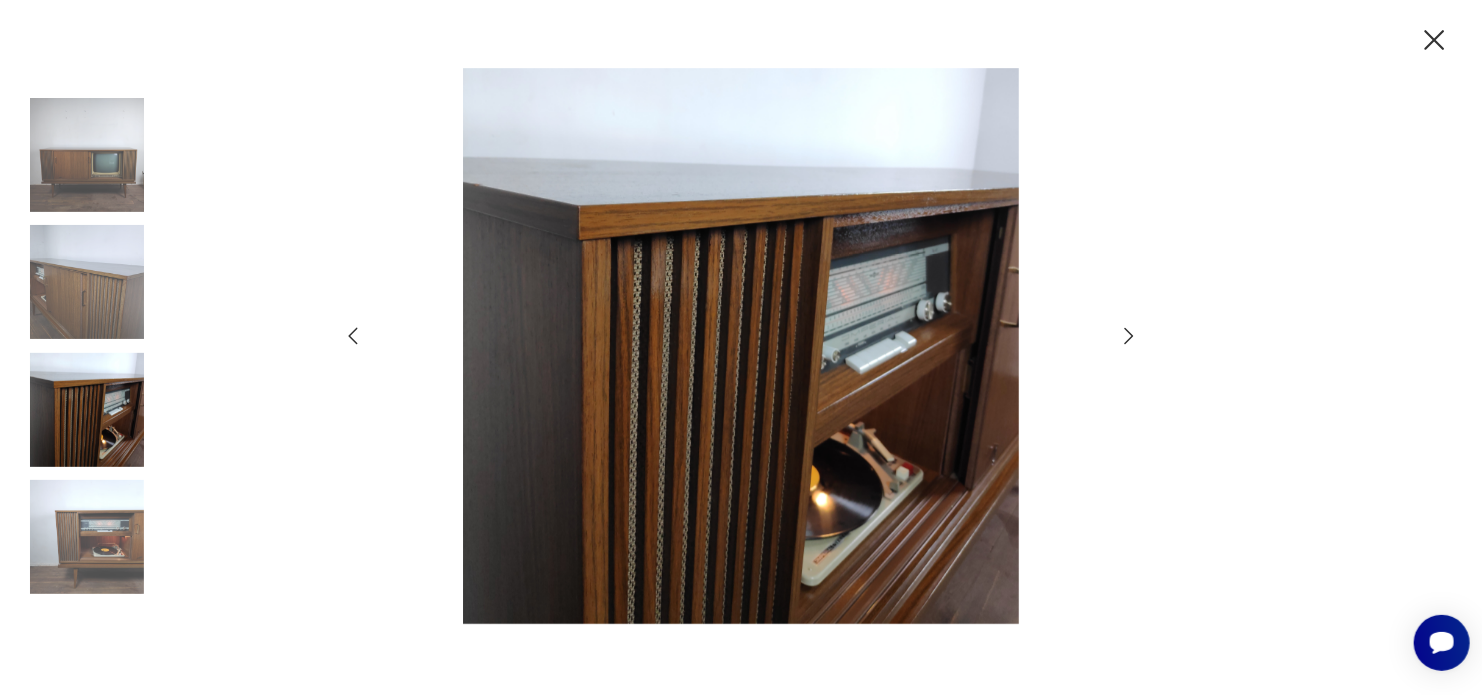 click at bounding box center [1129, 336] 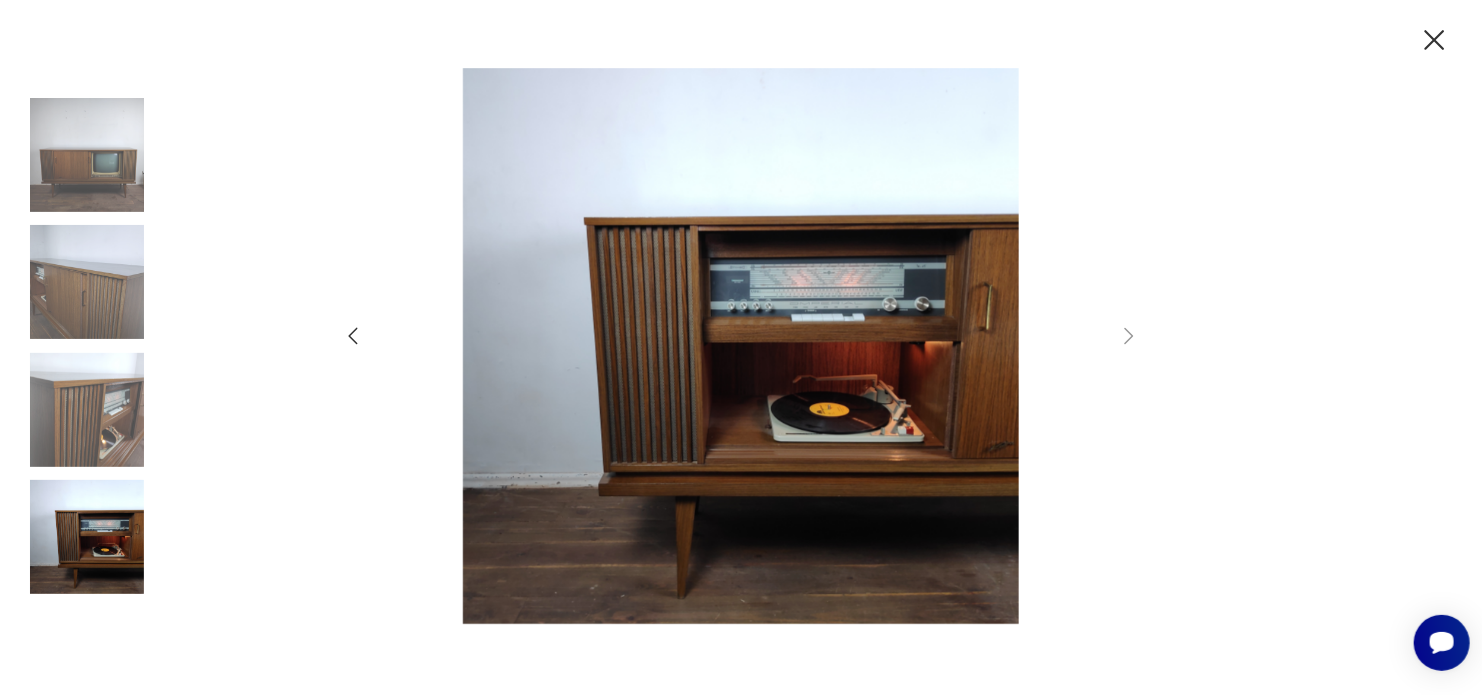 click at bounding box center [1434, 40] 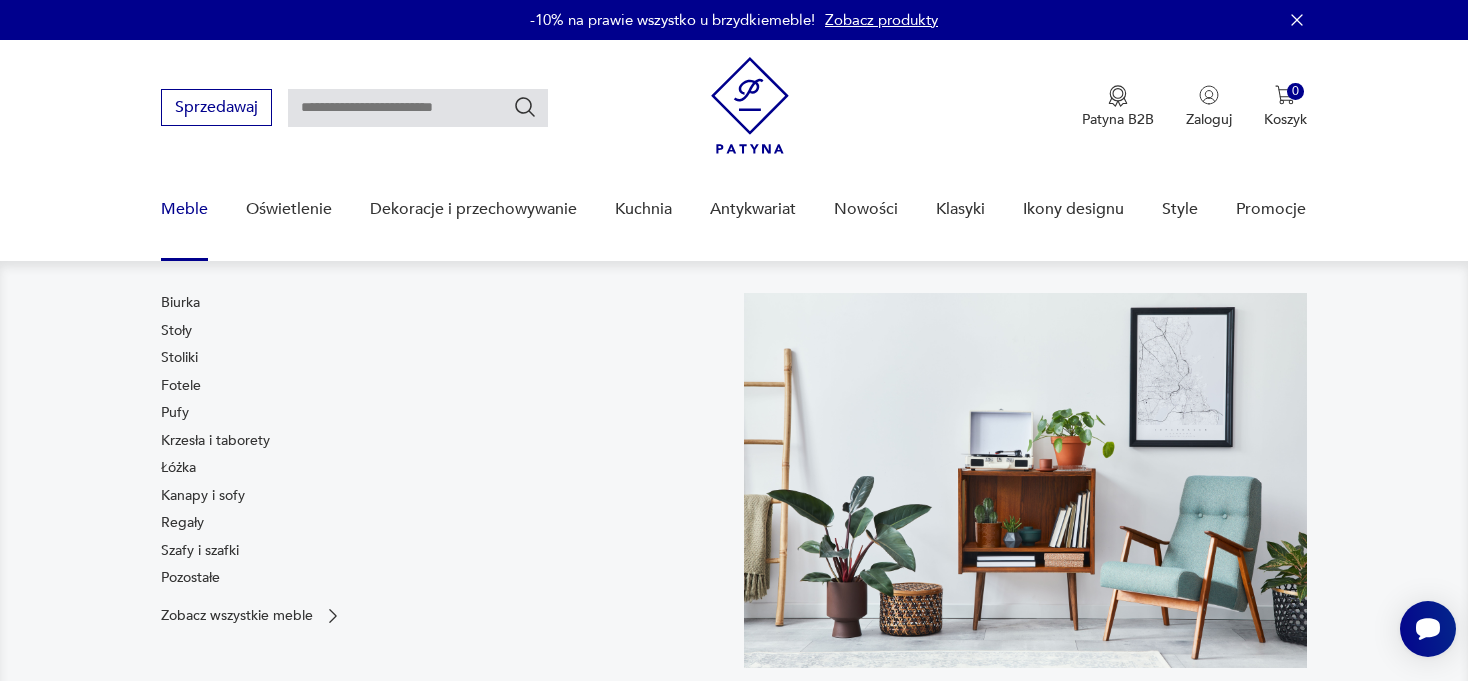 click on "Meble" at bounding box center [184, 209] 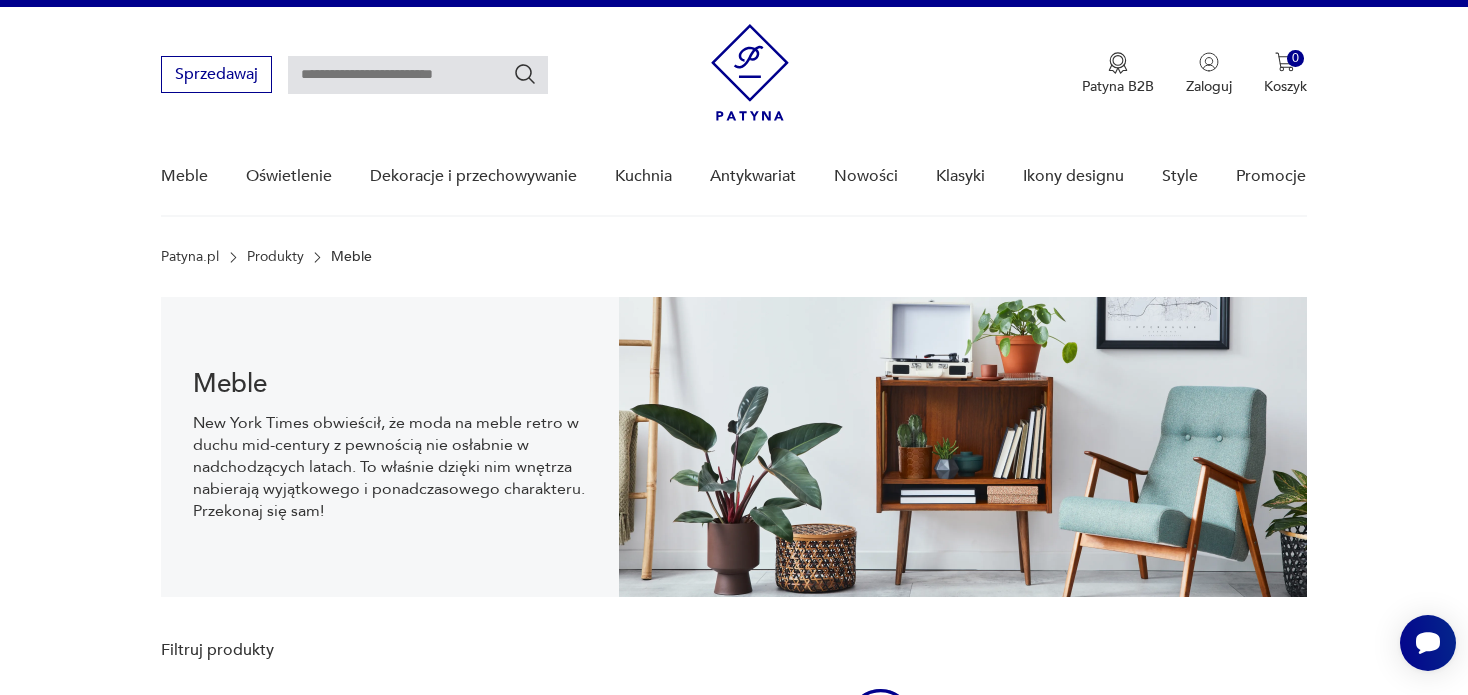 scroll, scrollTop: 41, scrollLeft: 0, axis: vertical 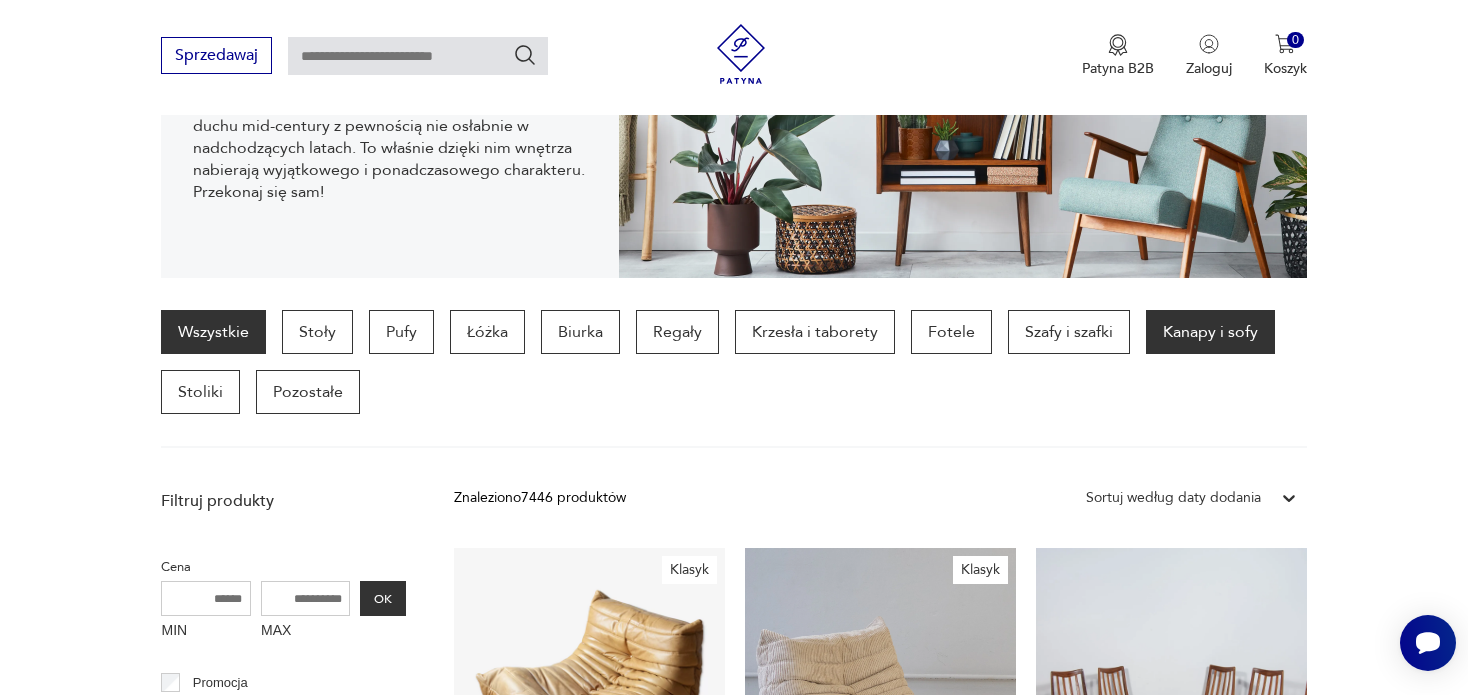 click on "Kanapy i sofy" at bounding box center (1210, 332) 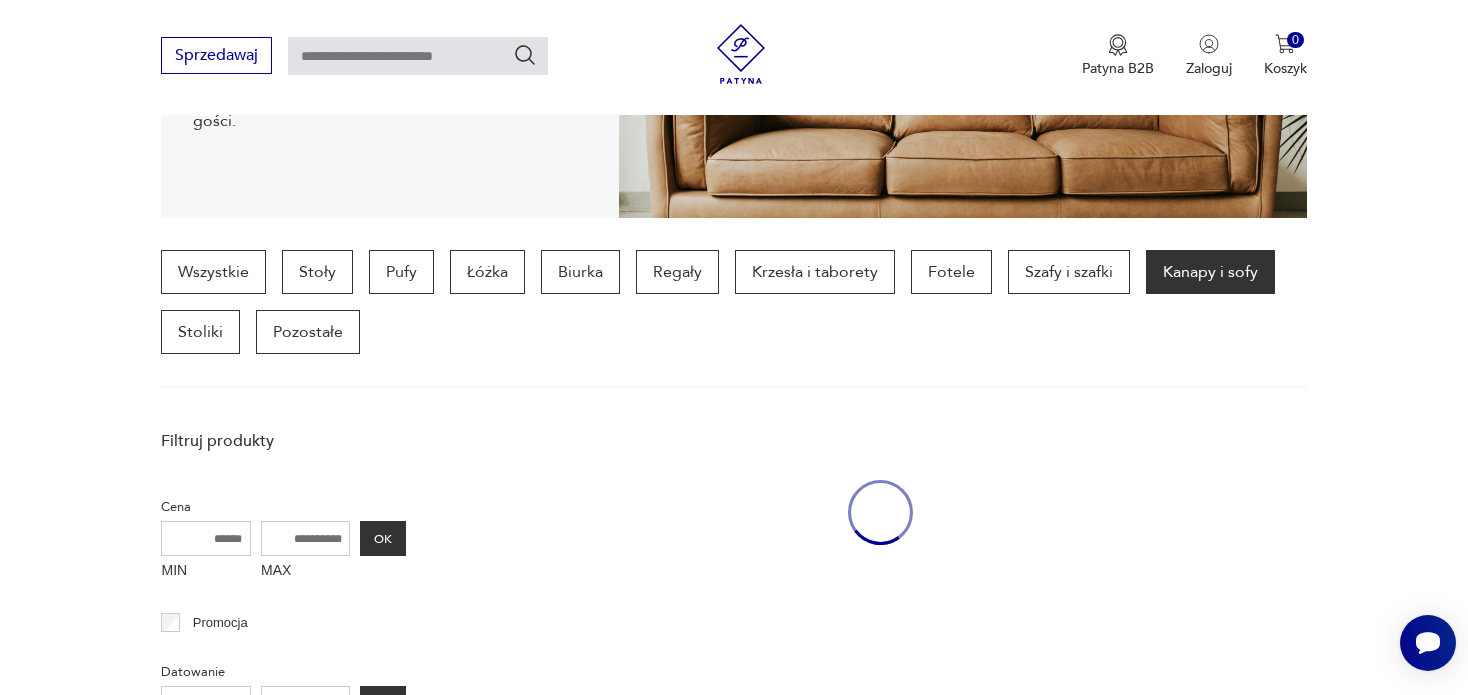 scroll, scrollTop: 530, scrollLeft: 0, axis: vertical 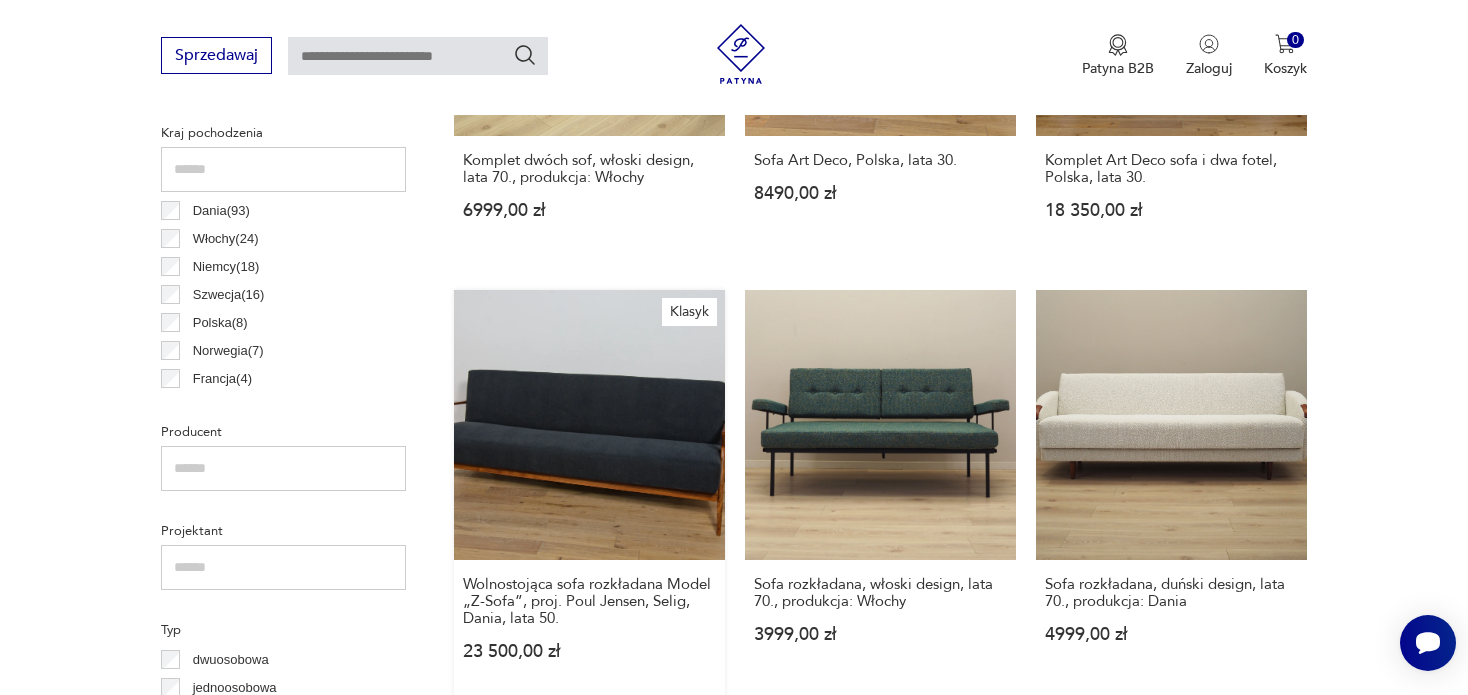 click on "Klasyk Wolnostojąca sofa rozkładana Model „Z-Sofa”, proj. Poul Jensen, Selig, [CITY], lata 50. 23 500,00 zł" at bounding box center [589, 495] 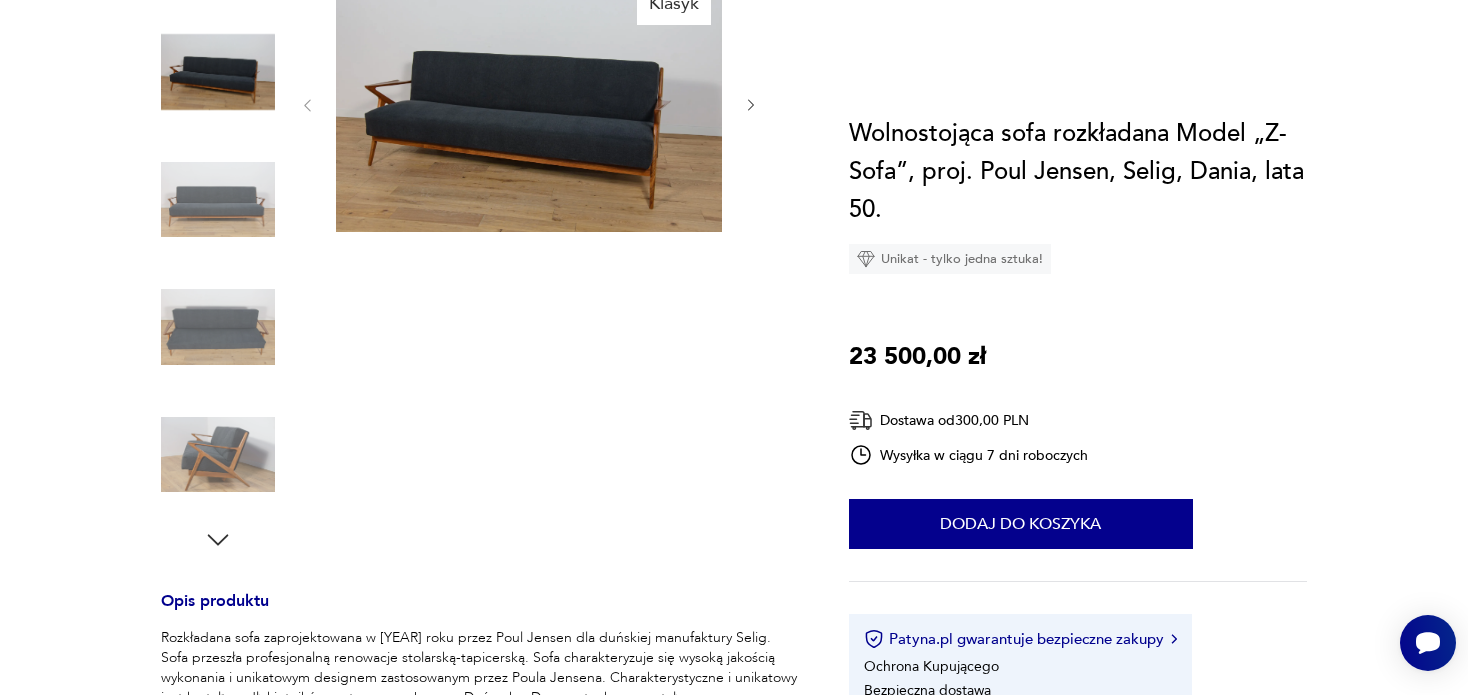 scroll, scrollTop: 0, scrollLeft: 0, axis: both 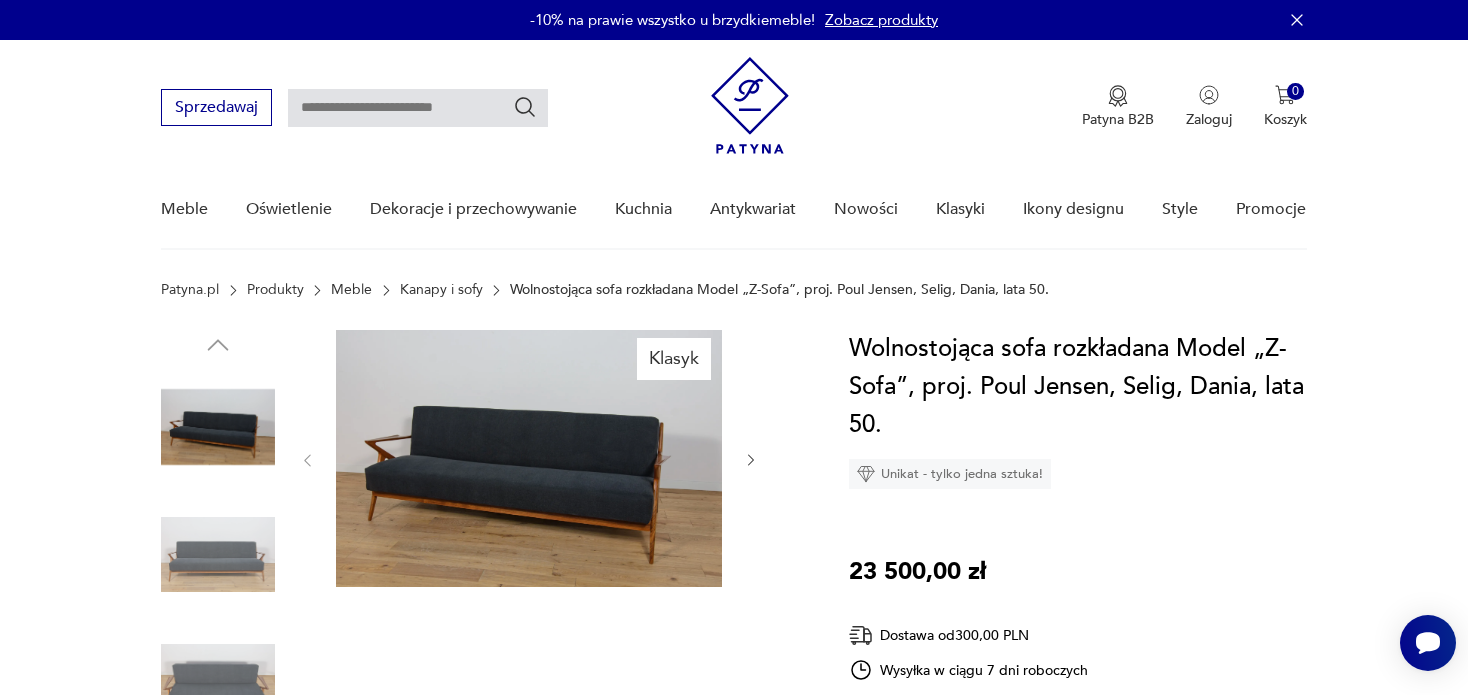 click at bounding box center [218, 555] 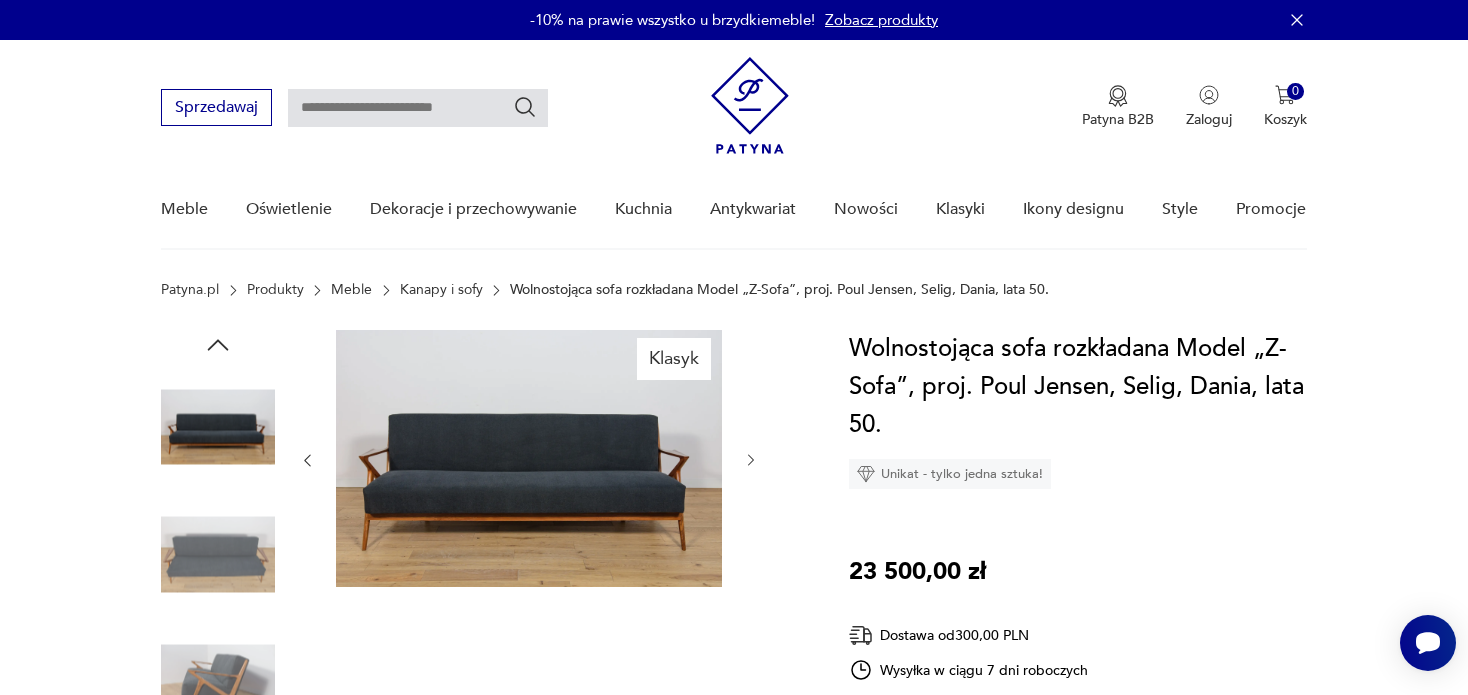 click at bounding box center [0, 0] 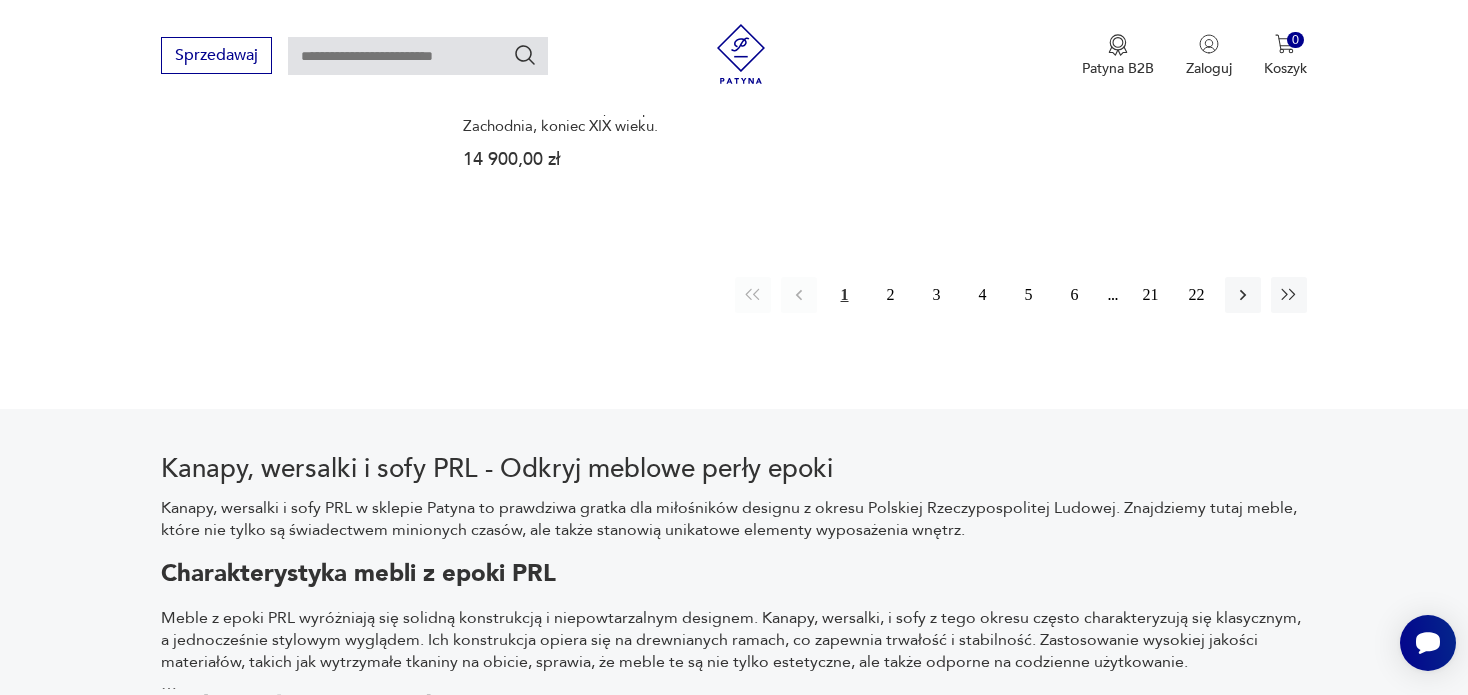 scroll, scrollTop: 4085, scrollLeft: 0, axis: vertical 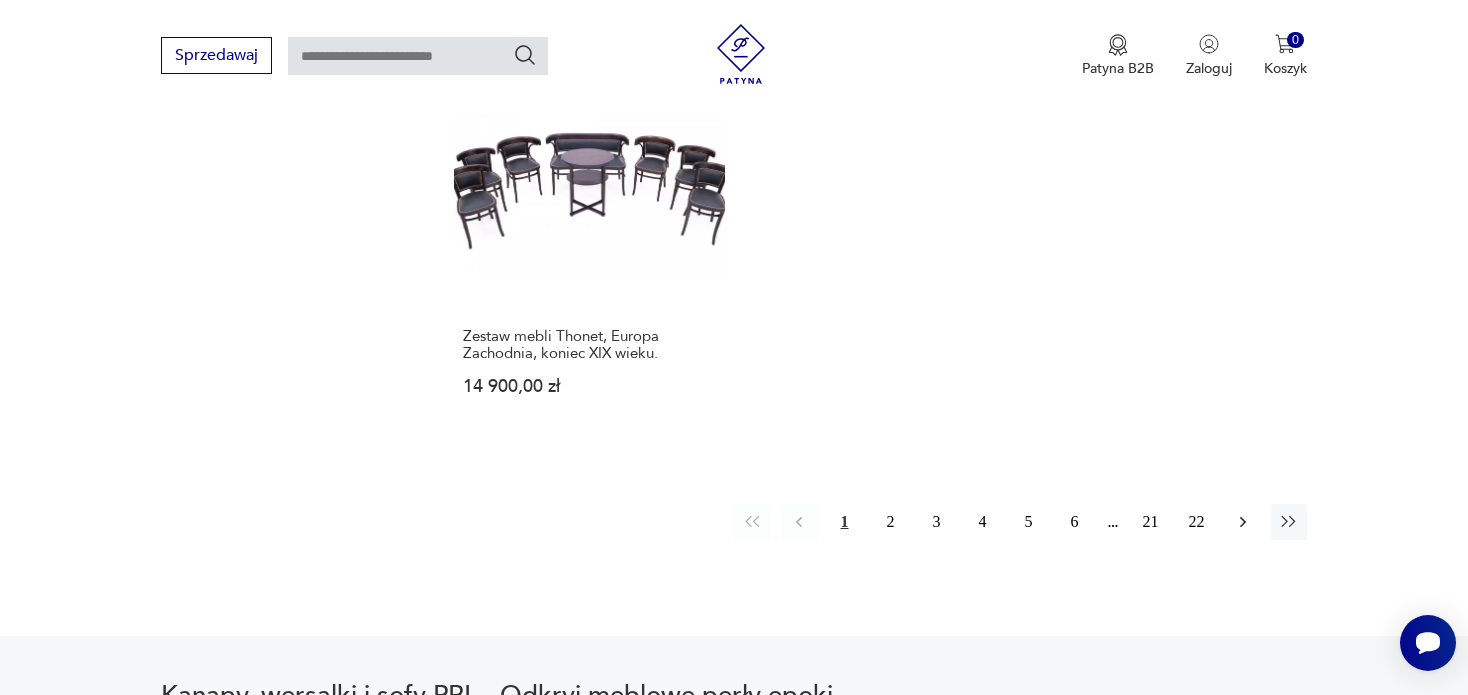 click at bounding box center (1243, 522) 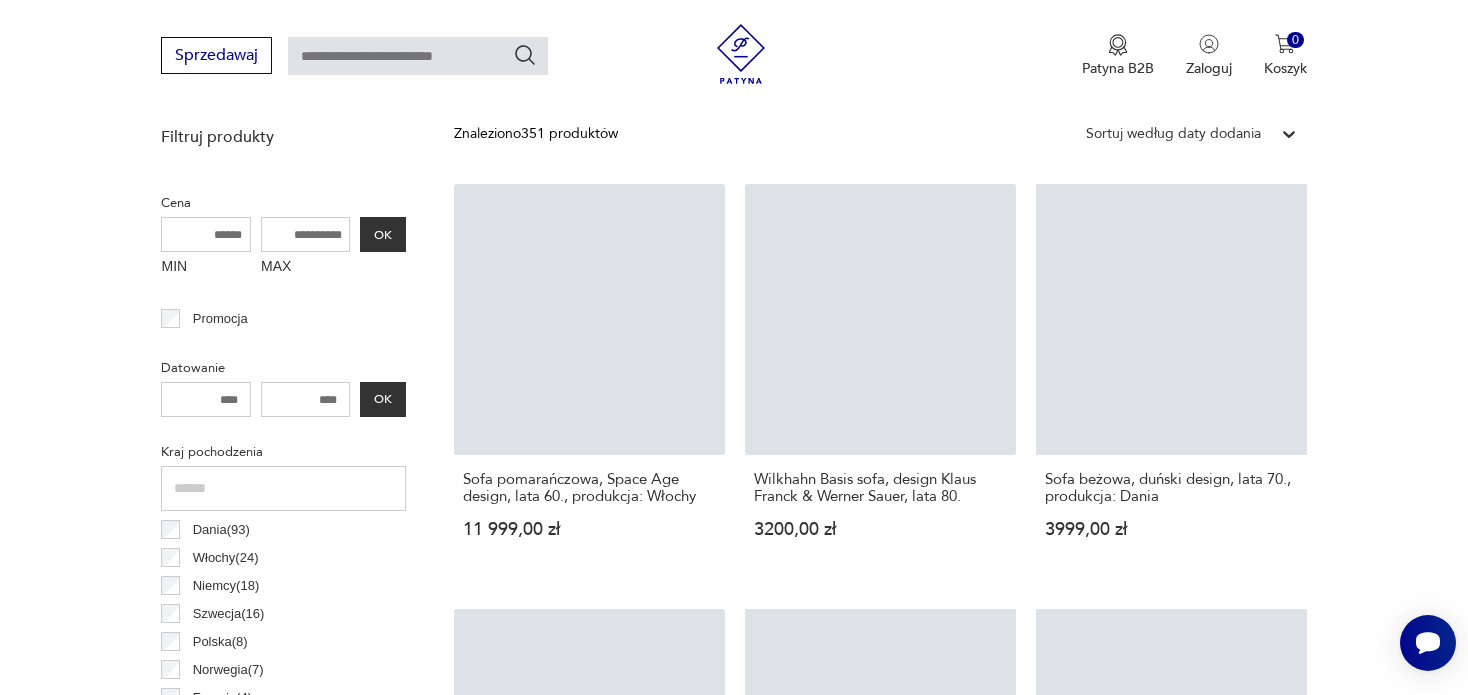 scroll, scrollTop: 529, scrollLeft: 0, axis: vertical 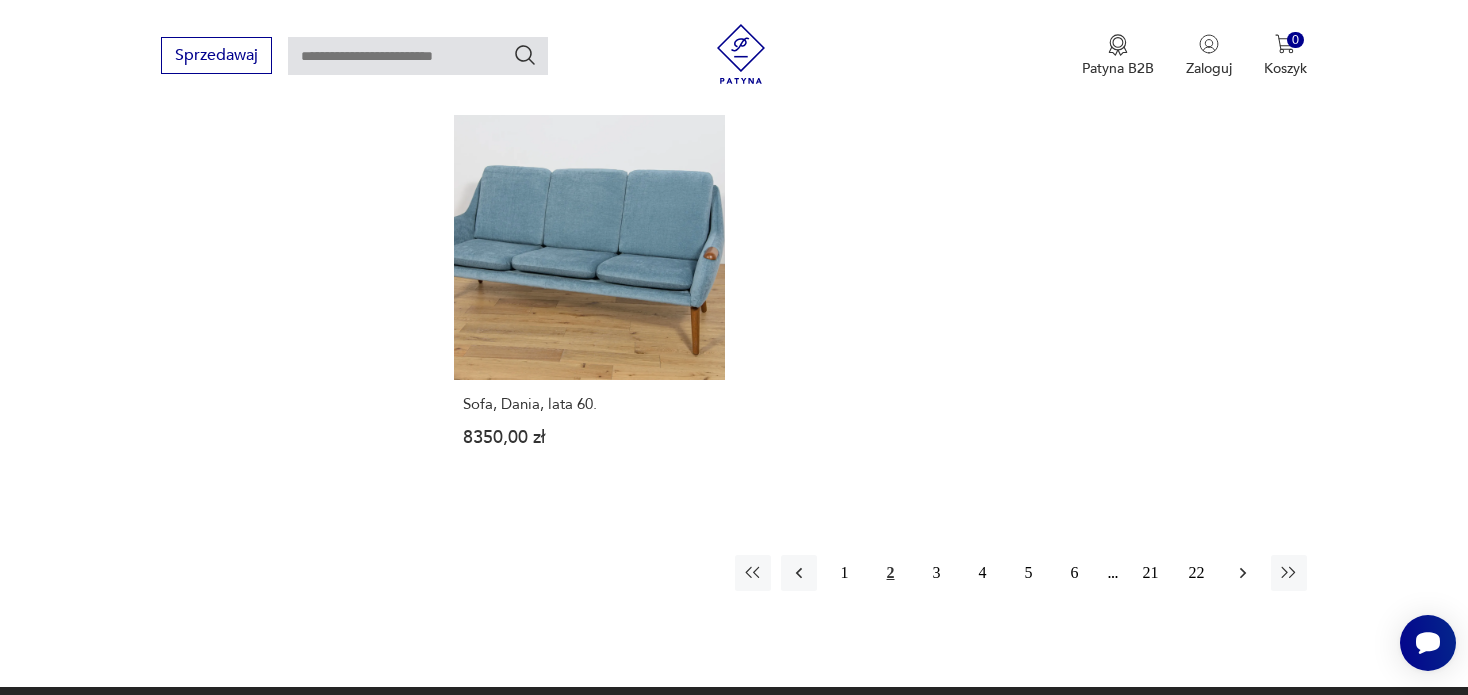 click at bounding box center (1243, 573) 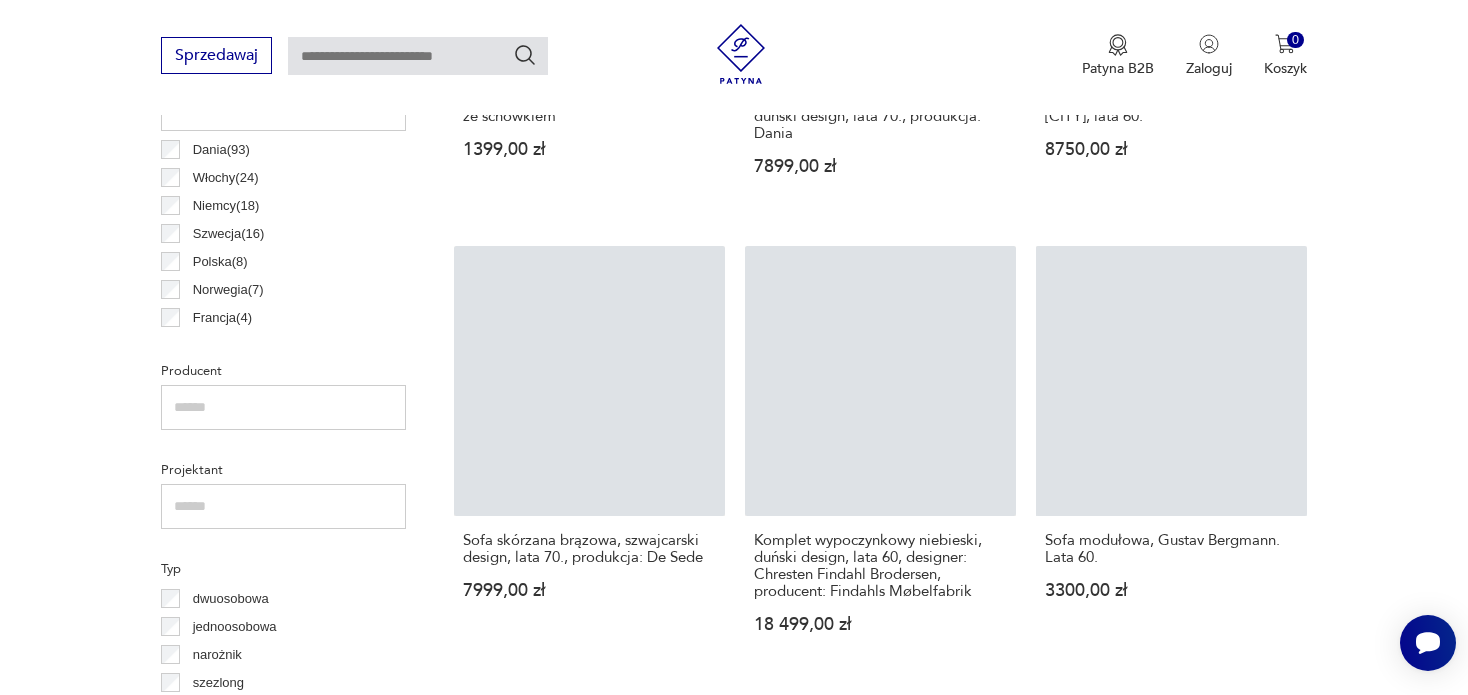 scroll, scrollTop: 530, scrollLeft: 0, axis: vertical 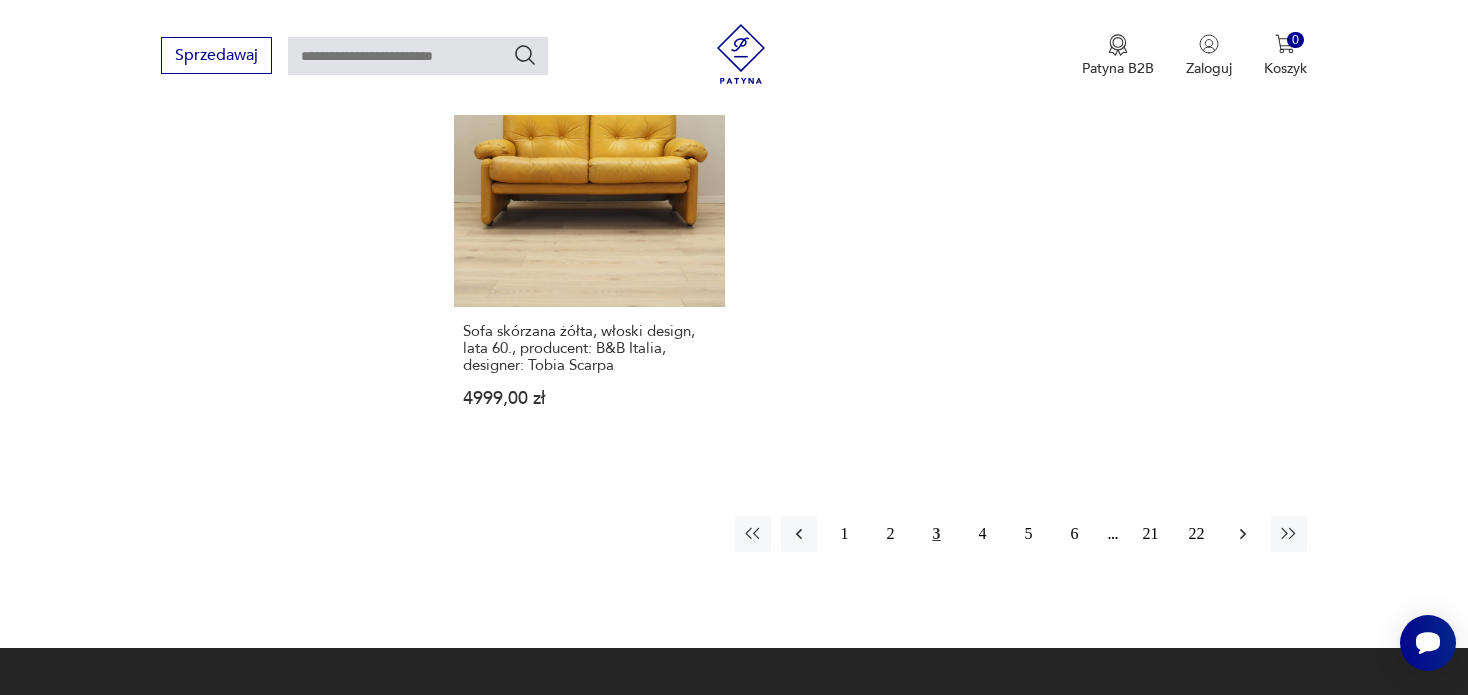 click at bounding box center (1242, 534) 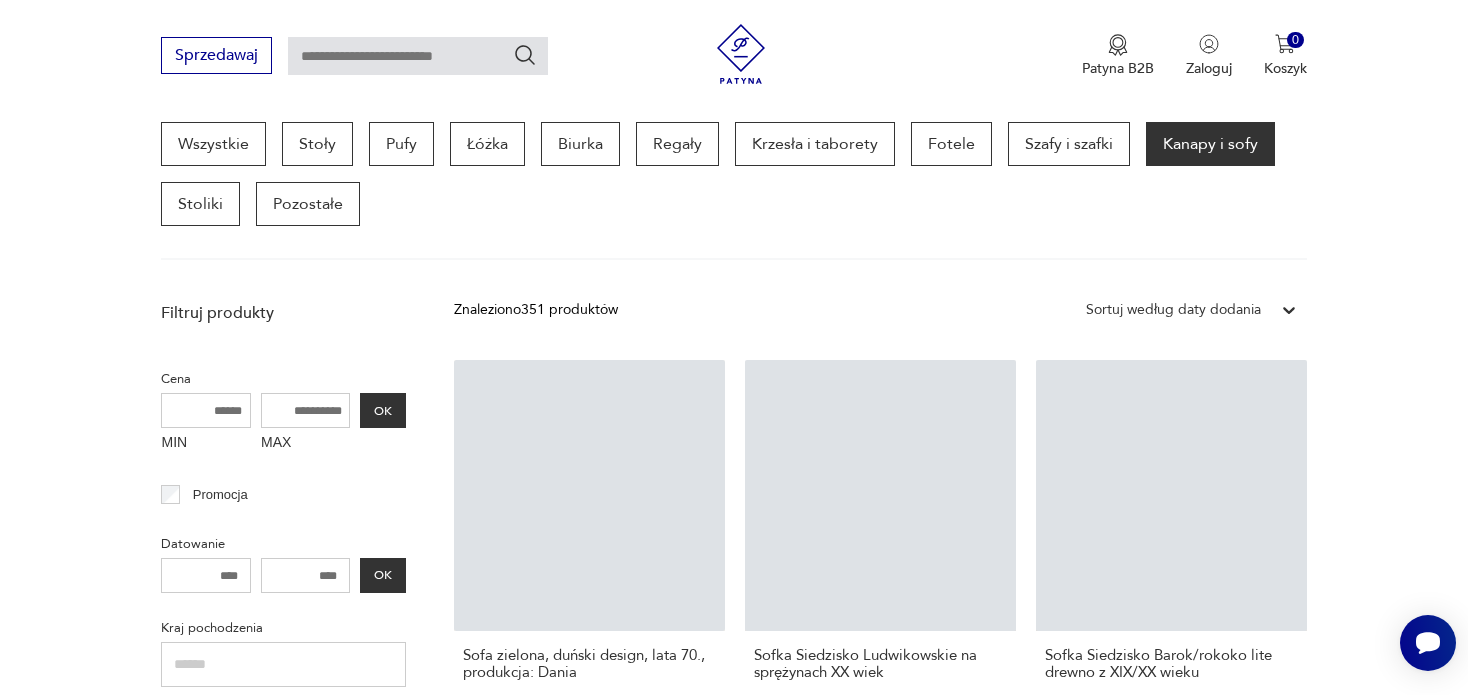 scroll, scrollTop: 529, scrollLeft: 0, axis: vertical 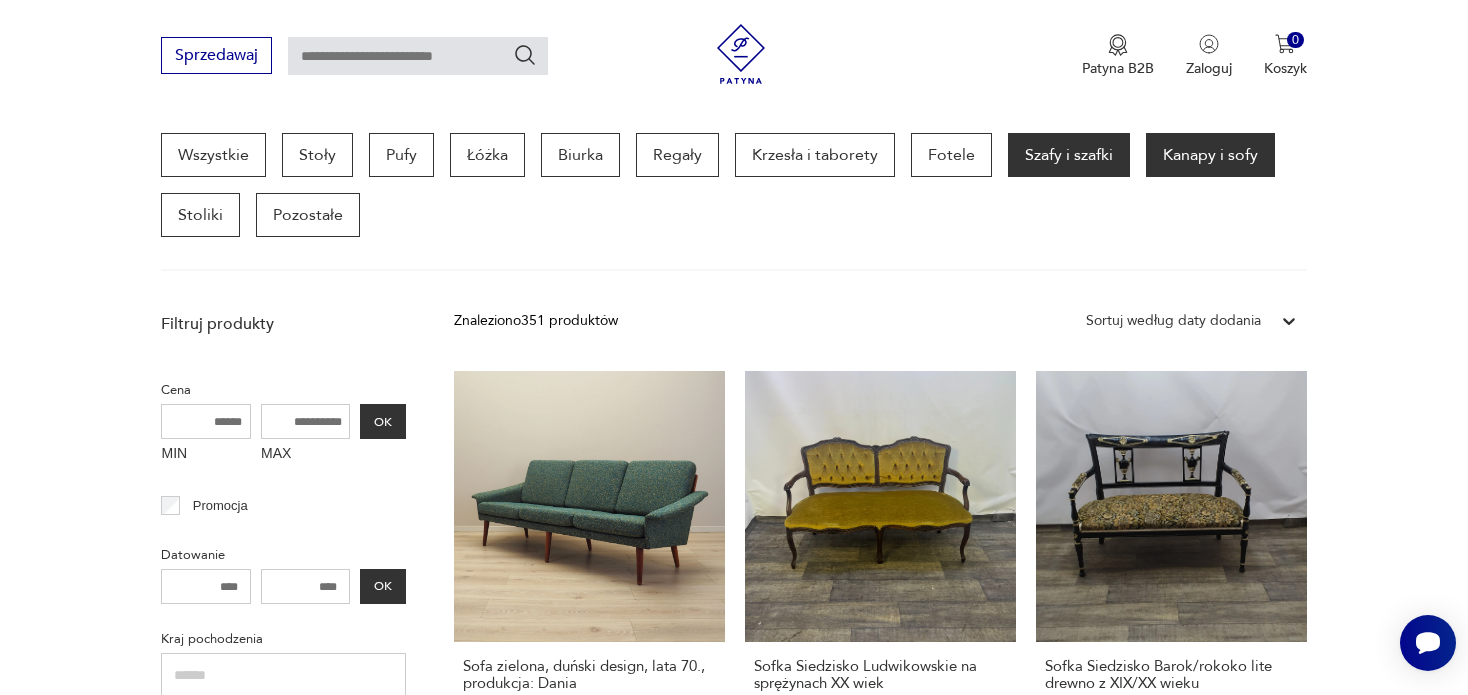 click on "Szafy i szafki" at bounding box center (1069, 155) 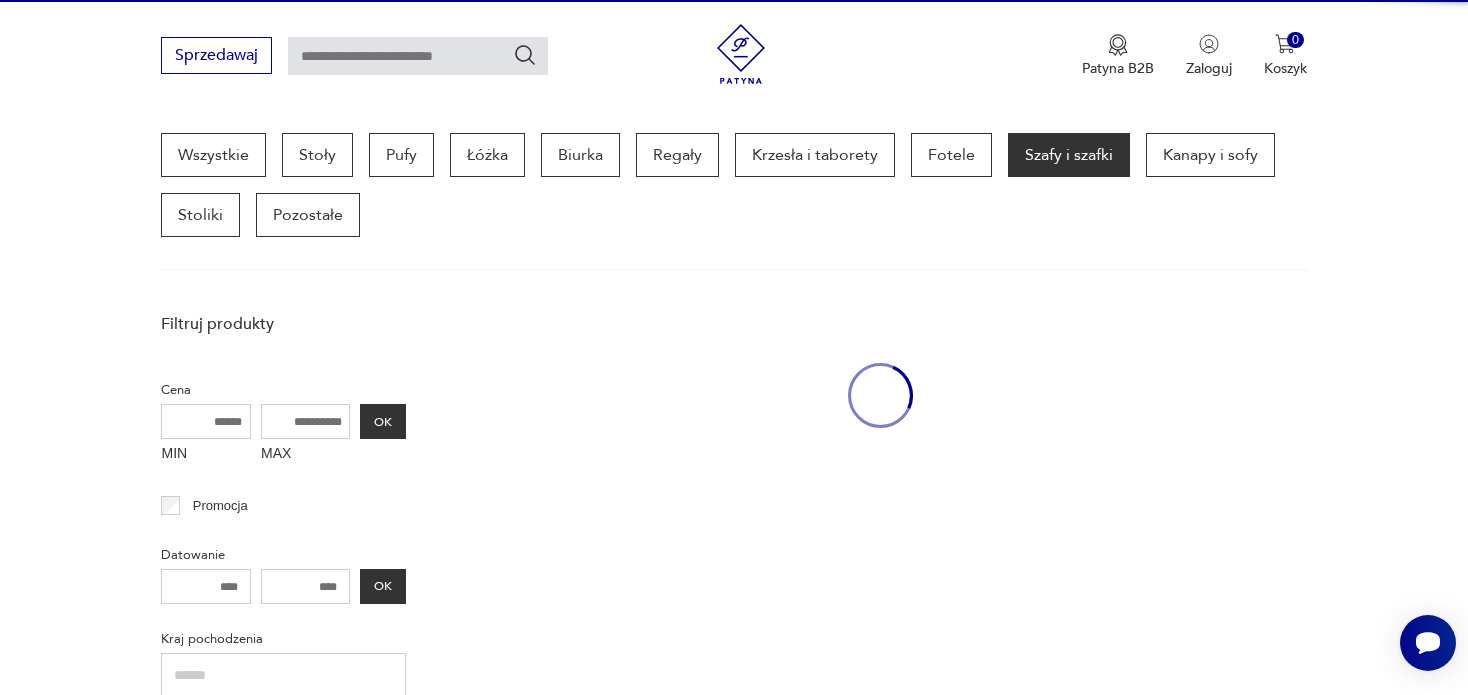 scroll, scrollTop: 530, scrollLeft: 0, axis: vertical 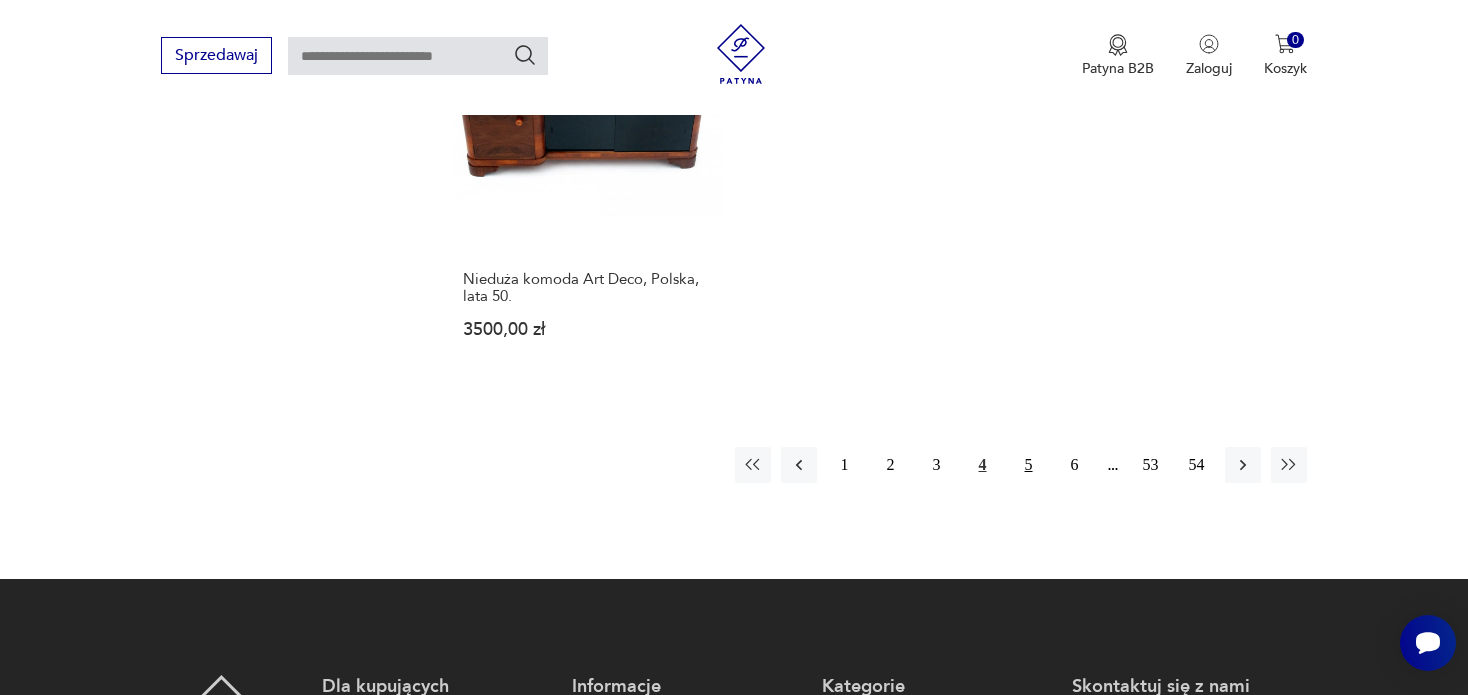 click on "5" at bounding box center (1029, 465) 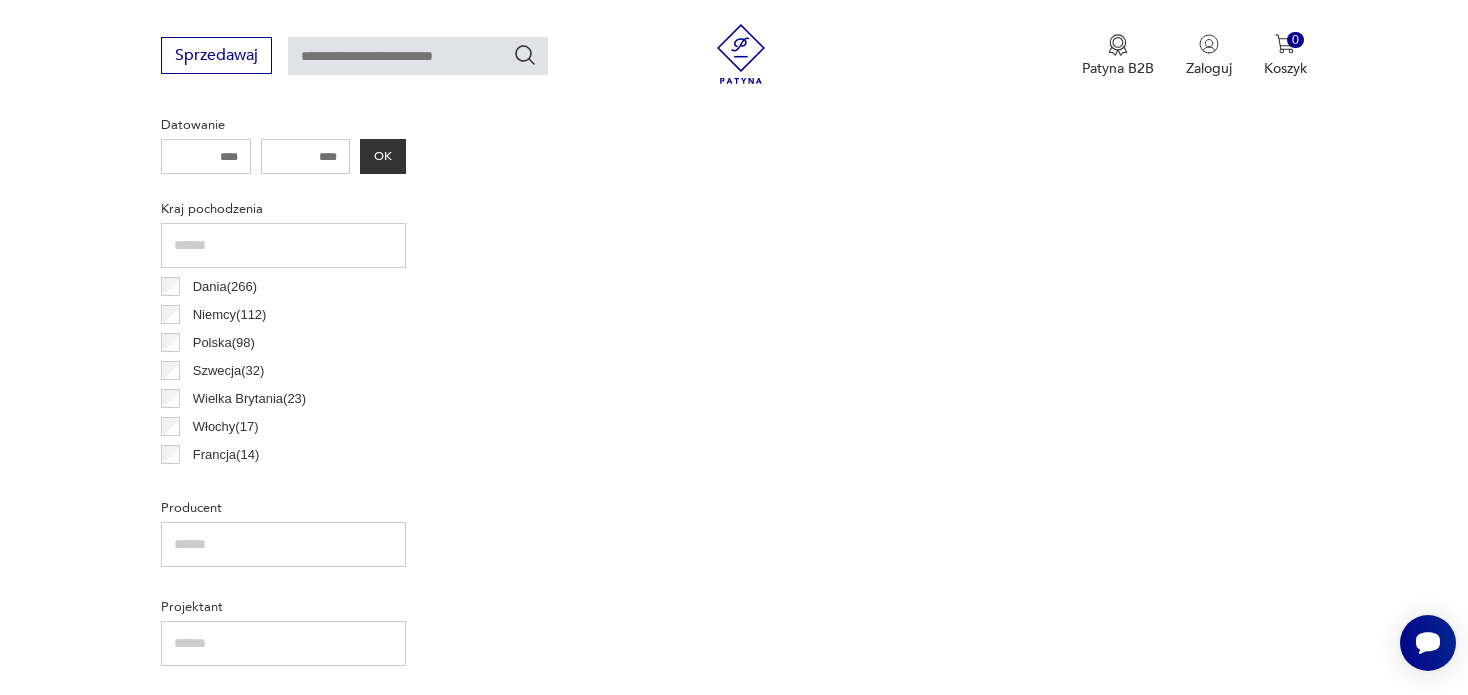 scroll, scrollTop: 529, scrollLeft: 0, axis: vertical 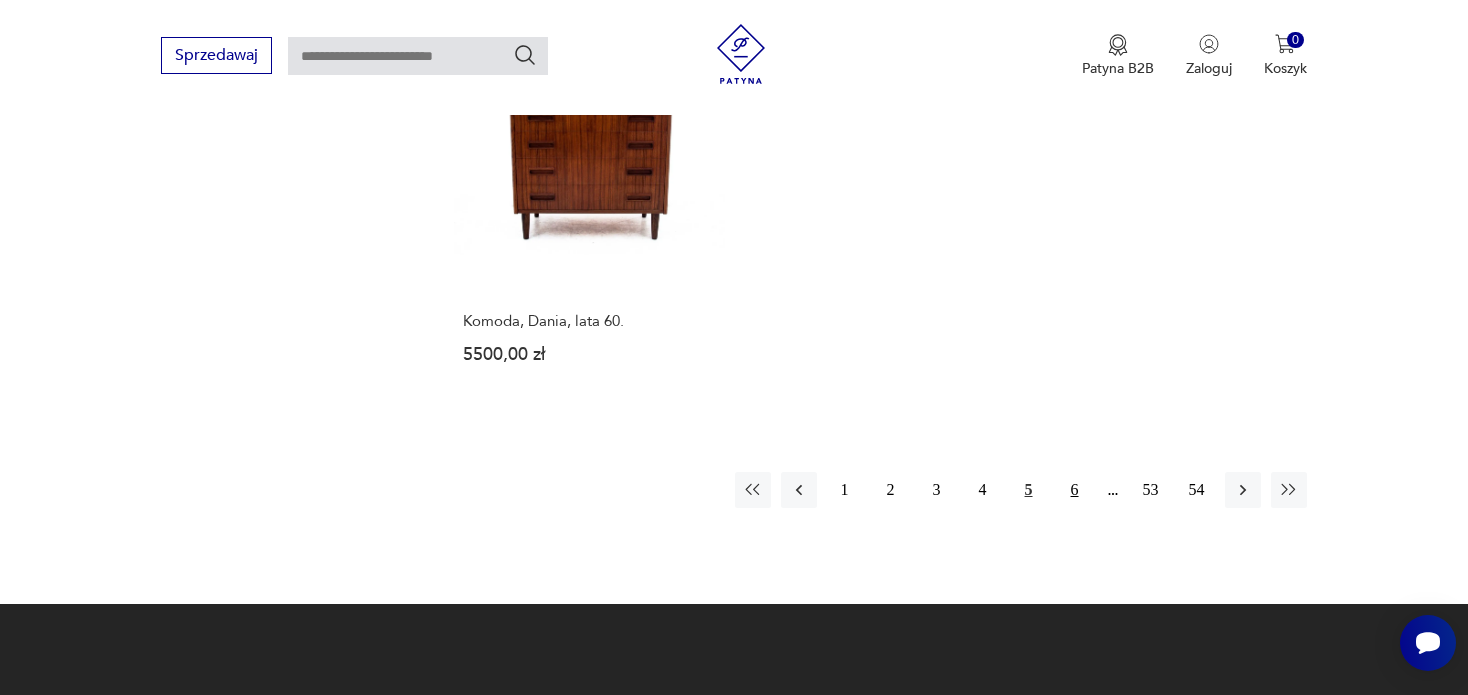 click on "6" at bounding box center (1075, 490) 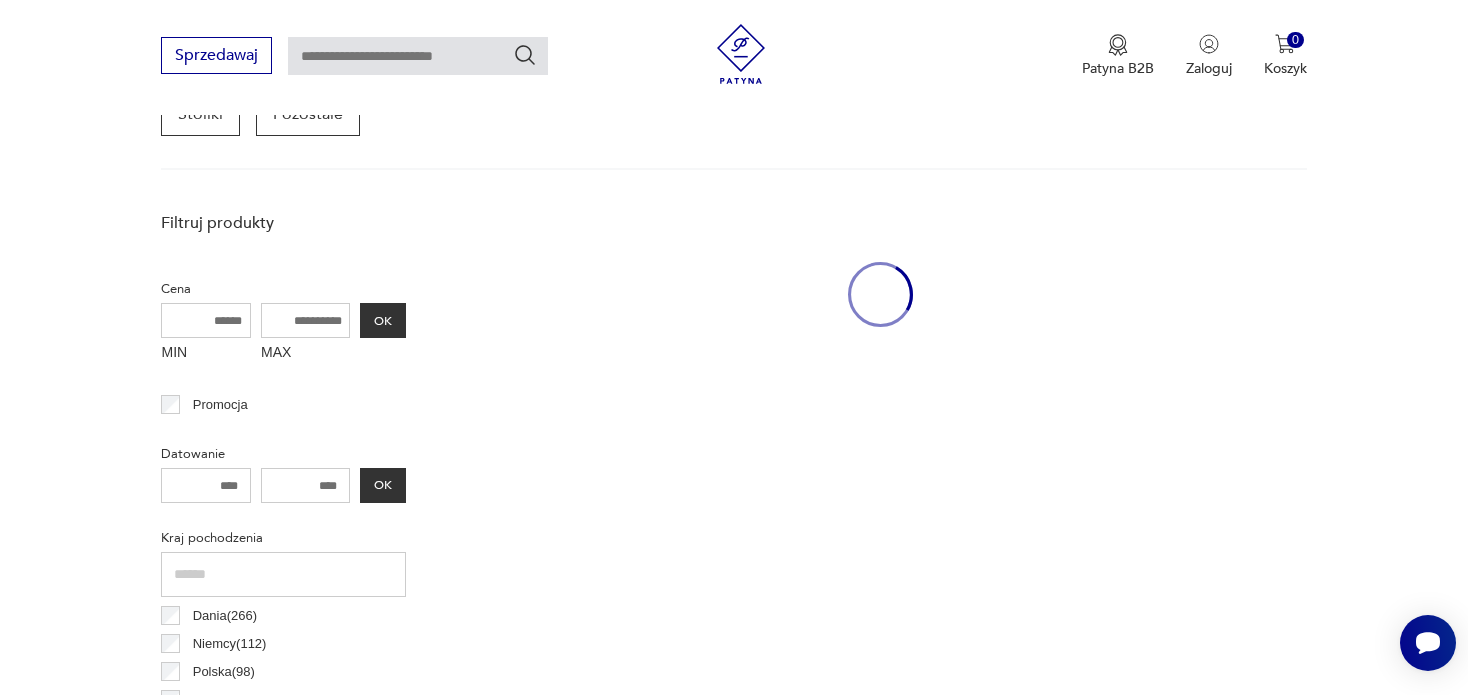 scroll, scrollTop: 529, scrollLeft: 0, axis: vertical 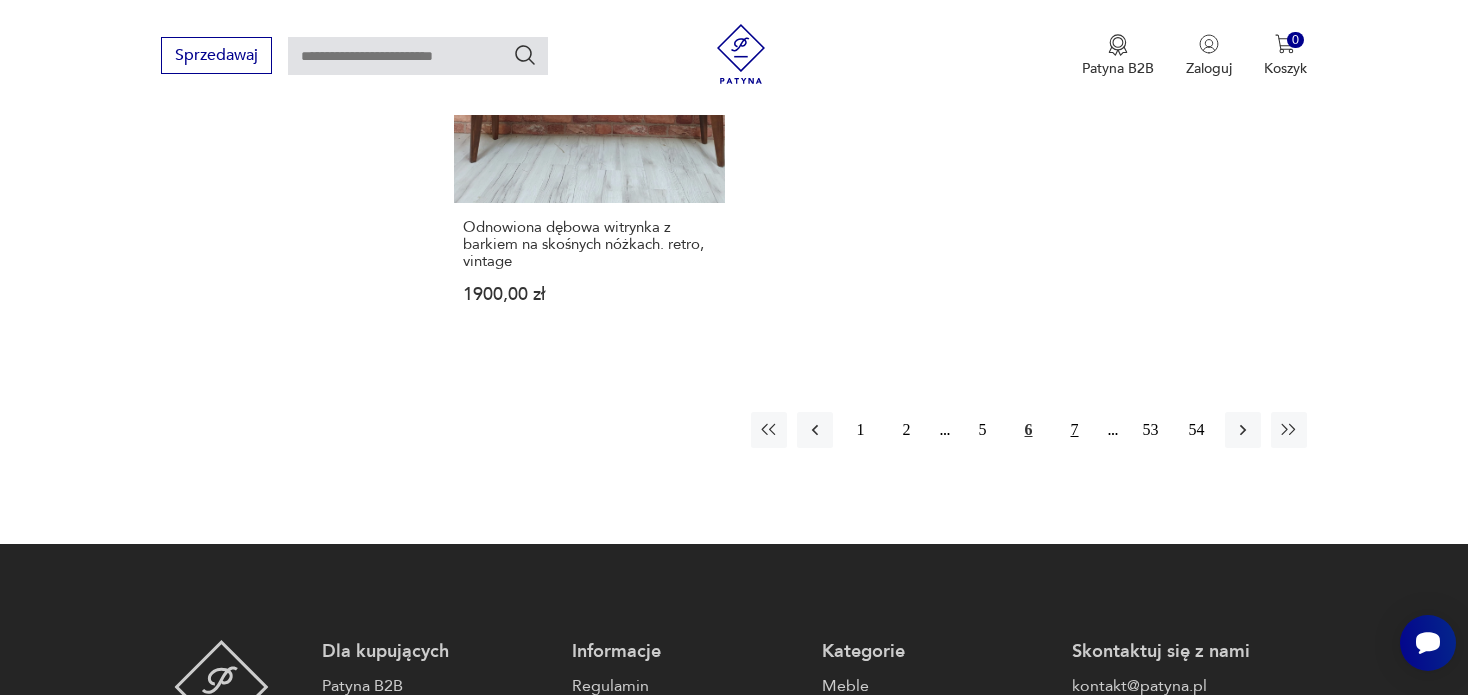 click on "7" at bounding box center (1075, 430) 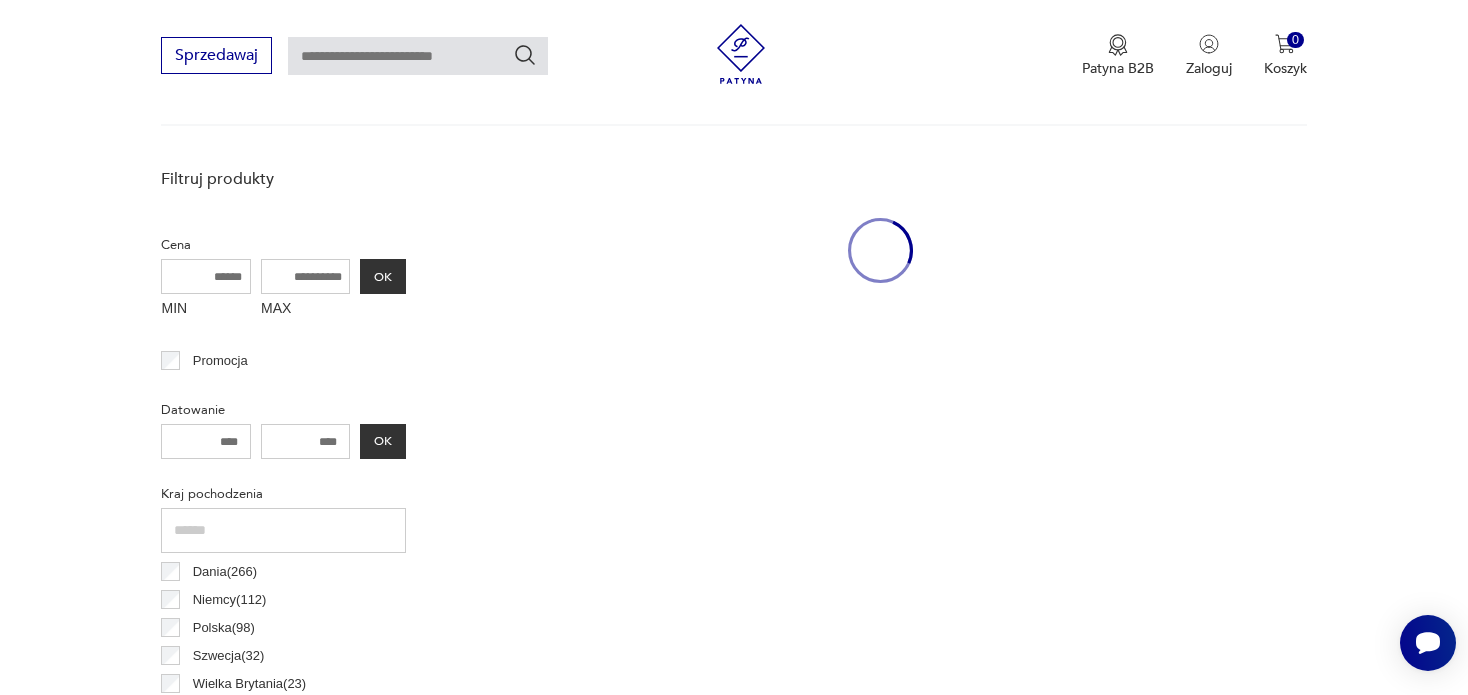 scroll, scrollTop: 529, scrollLeft: 0, axis: vertical 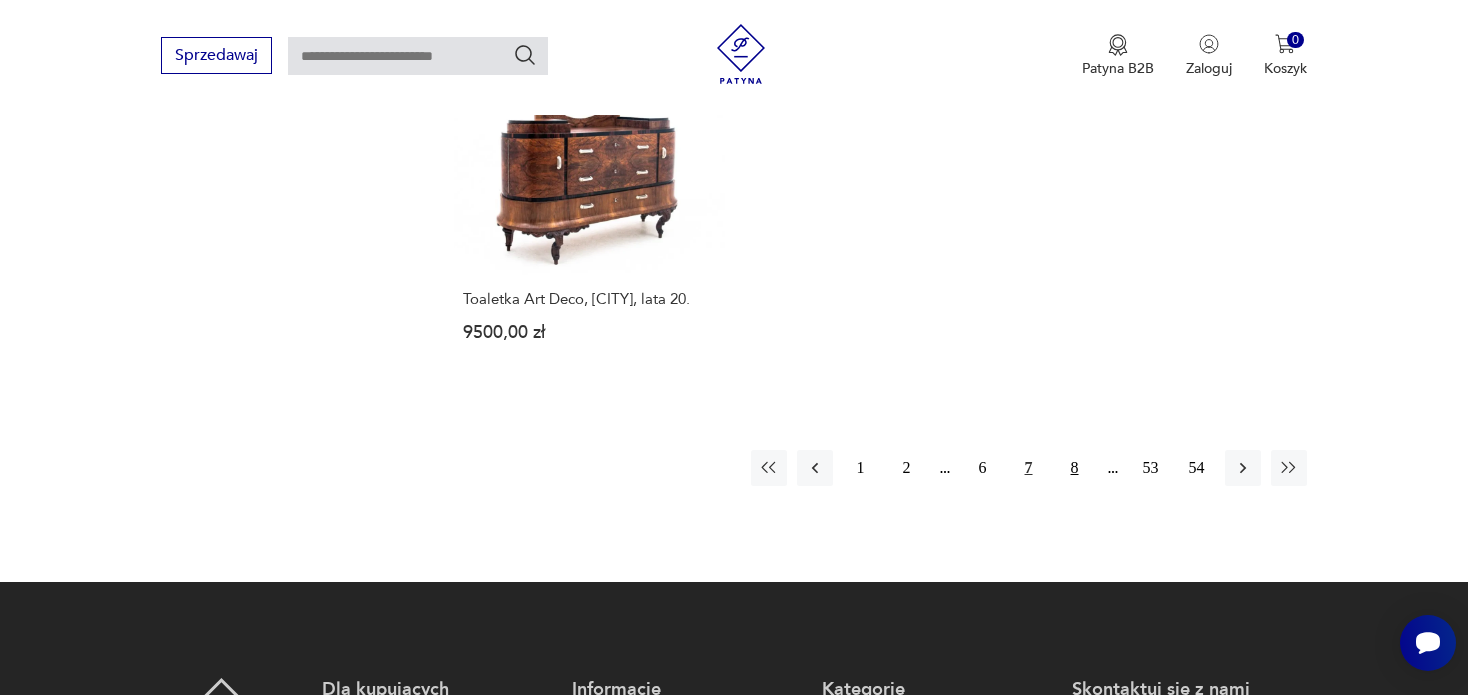 click on "8" at bounding box center [1075, 468] 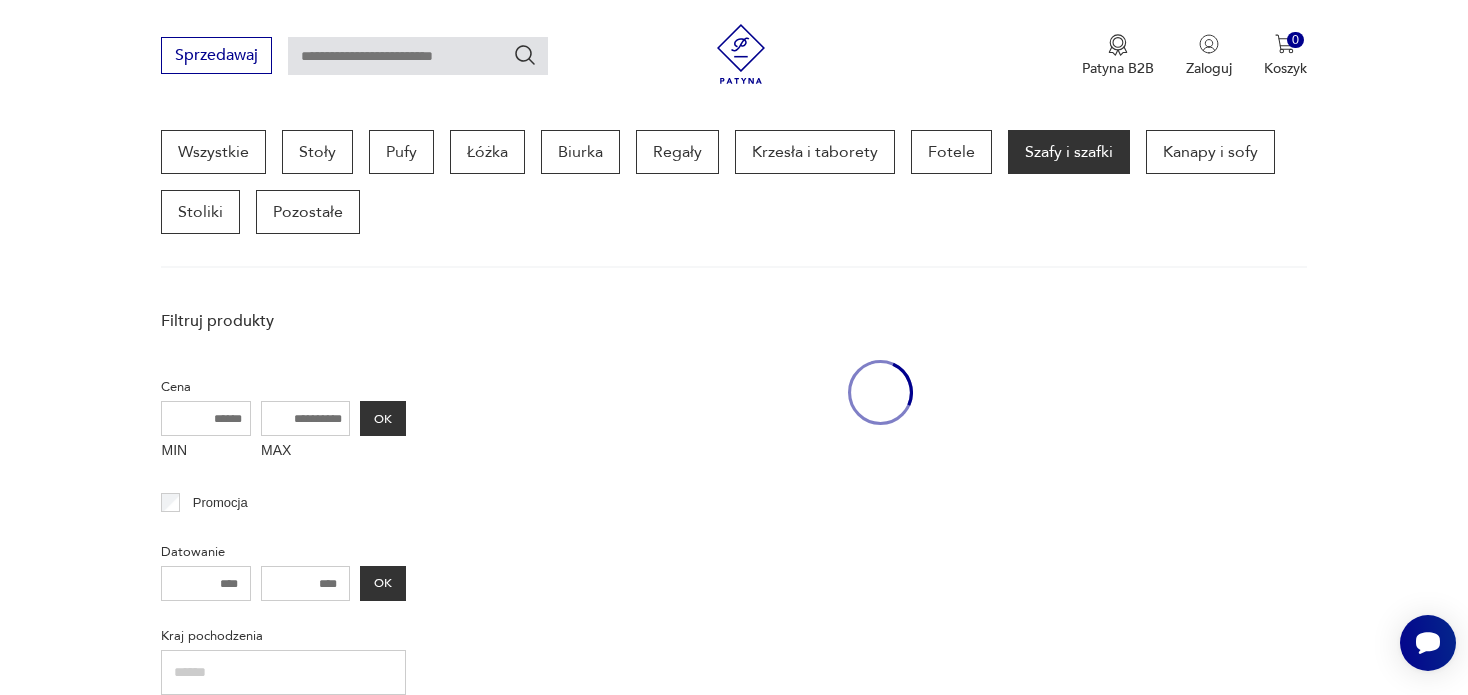 scroll, scrollTop: 529, scrollLeft: 0, axis: vertical 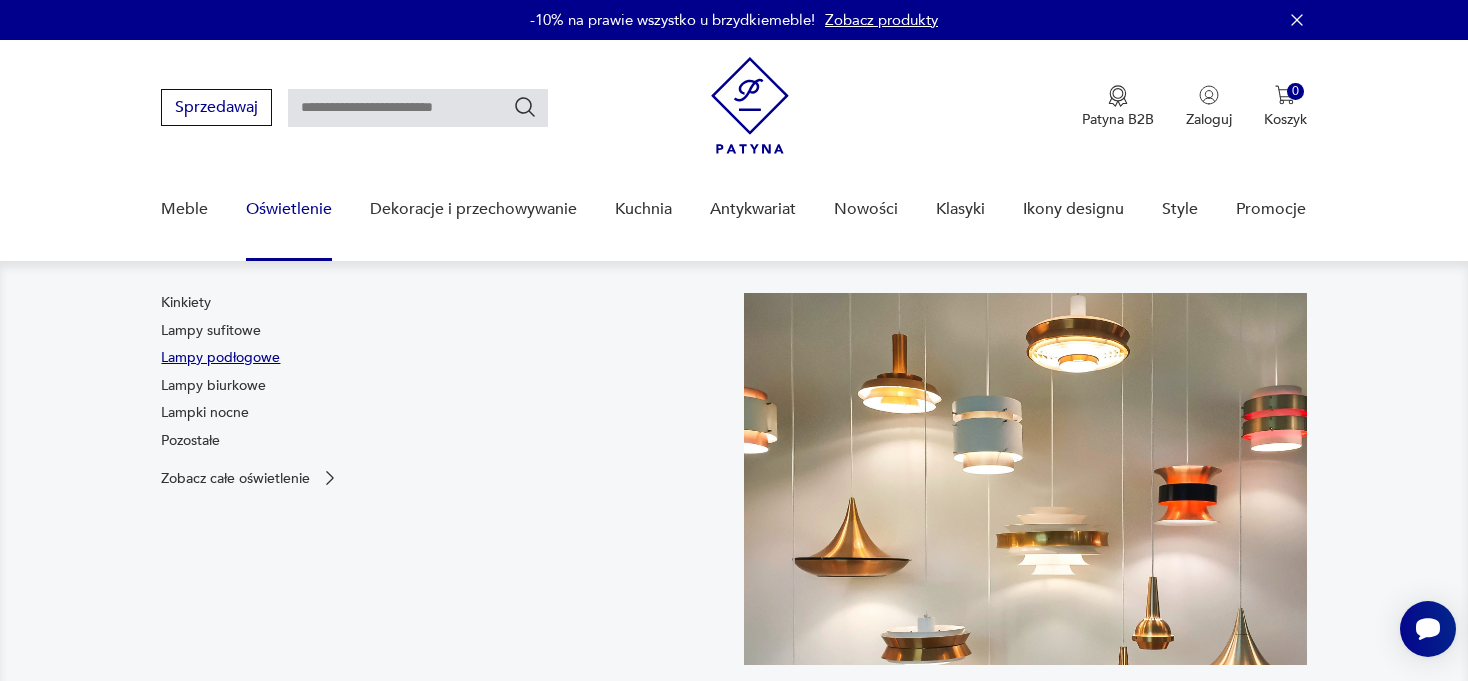 click on "Lampy podłogowe" at bounding box center (220, 358) 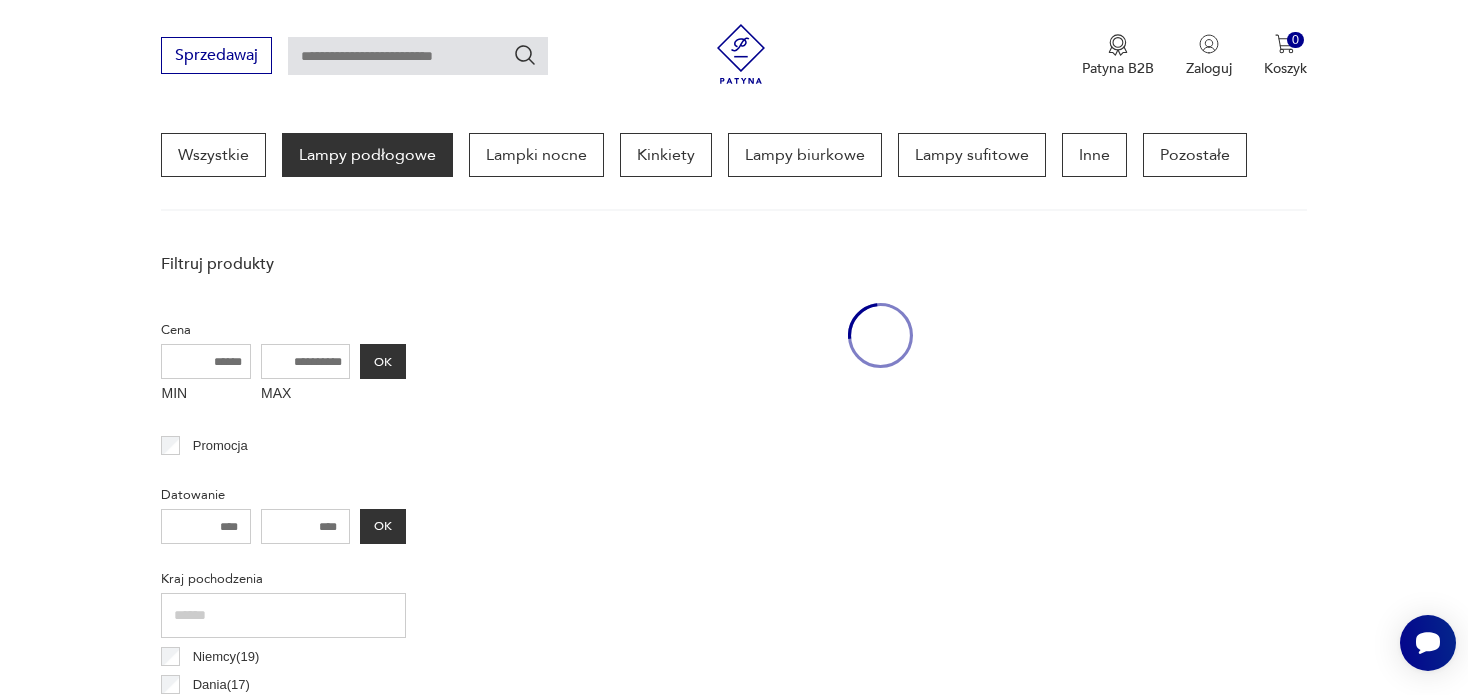 scroll, scrollTop: 530, scrollLeft: 0, axis: vertical 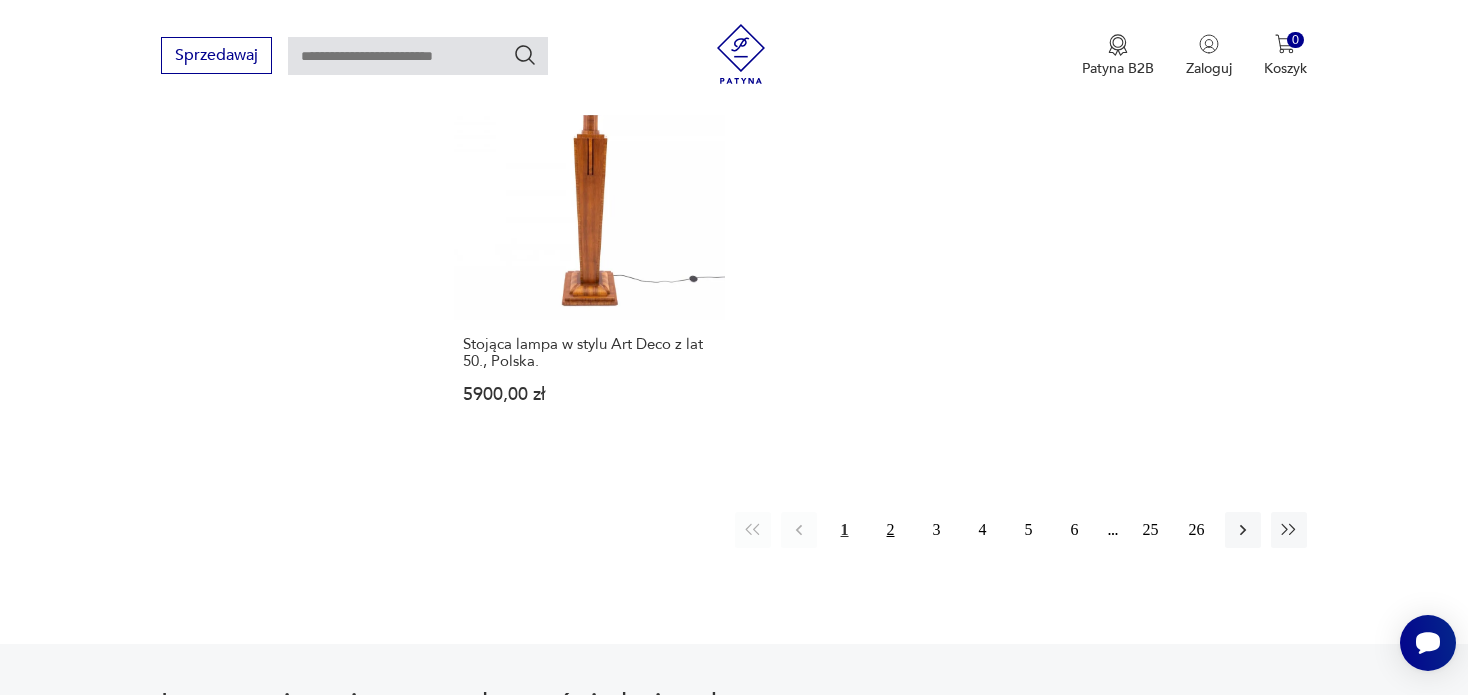 click on "2" at bounding box center (891, 530) 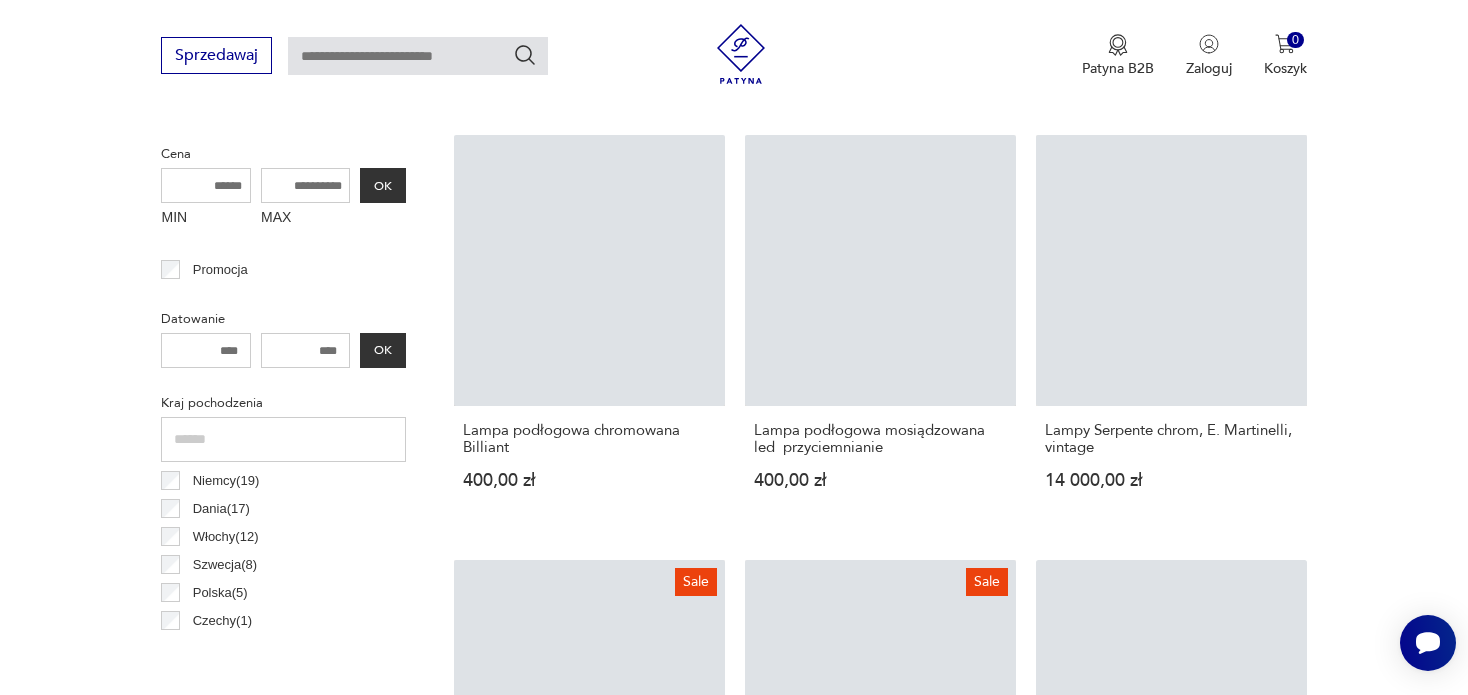scroll, scrollTop: 470, scrollLeft: 0, axis: vertical 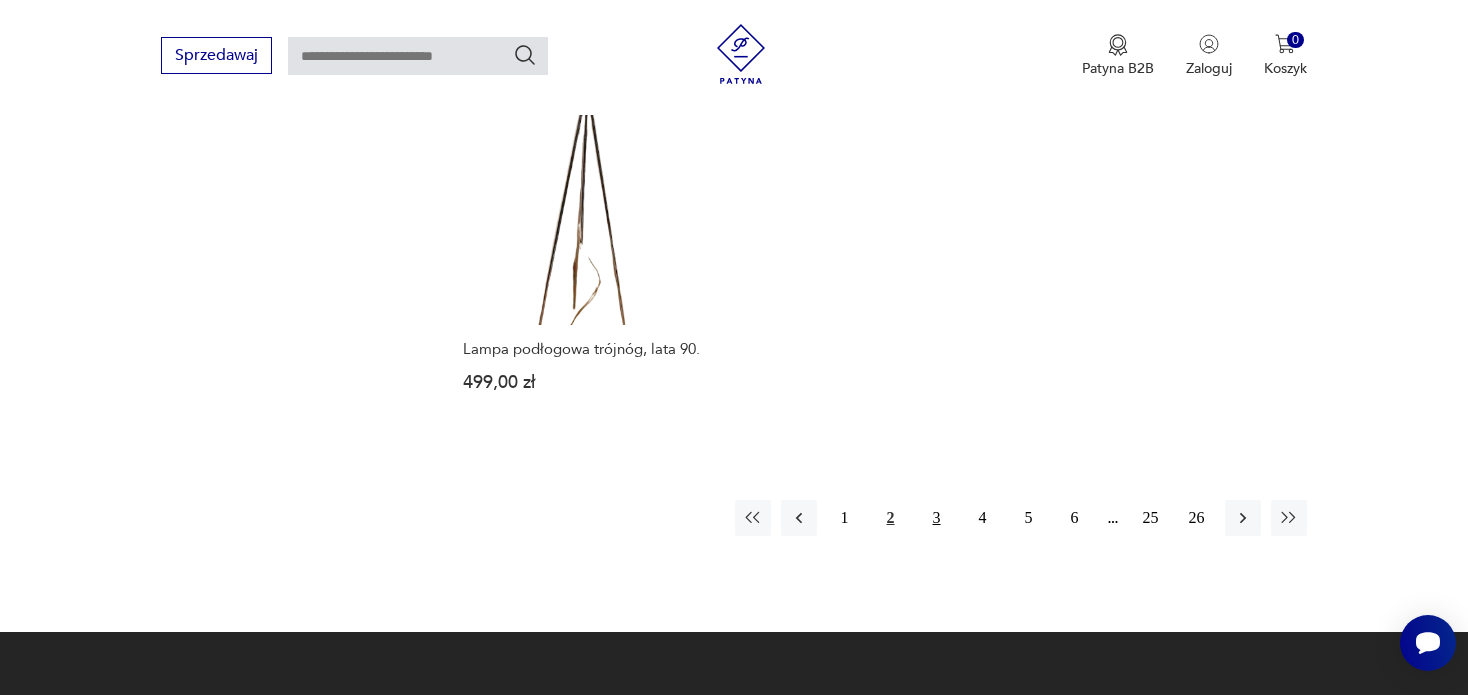 click on "3" at bounding box center (937, 518) 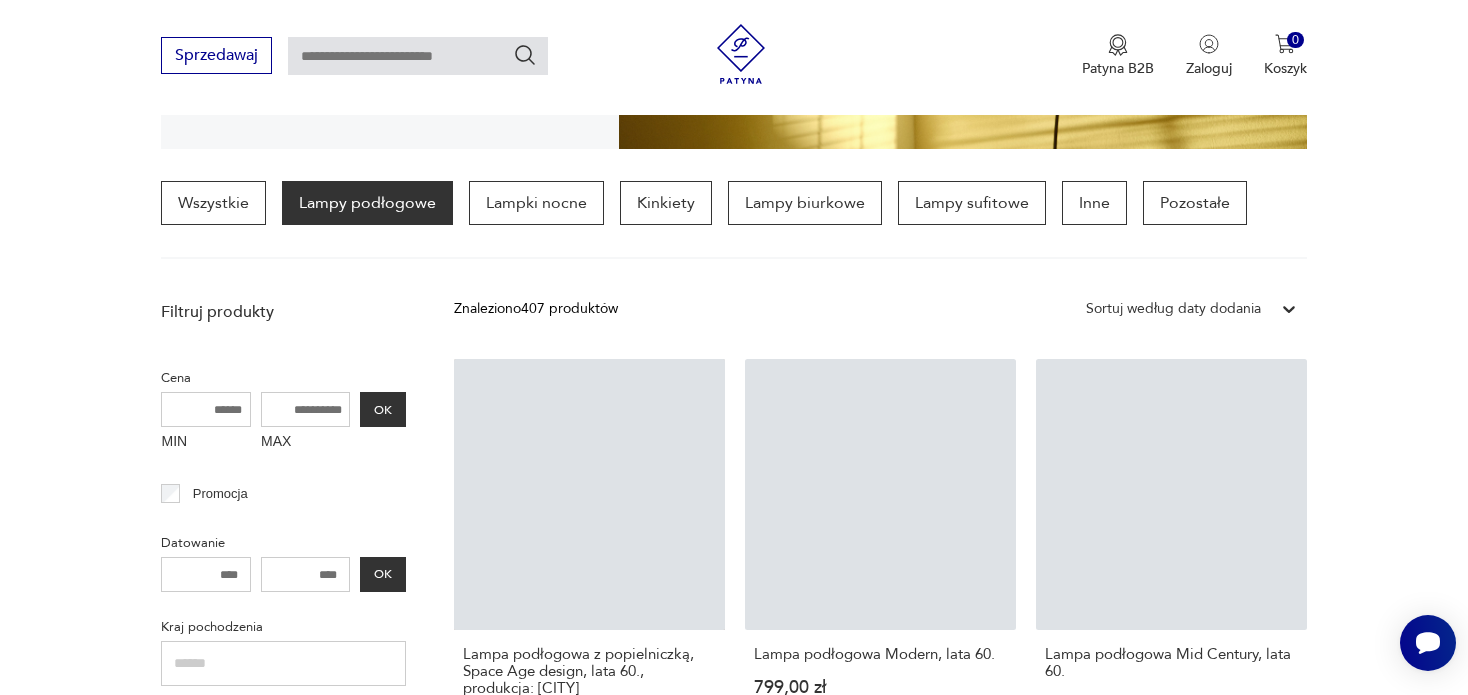 scroll, scrollTop: 470, scrollLeft: 0, axis: vertical 